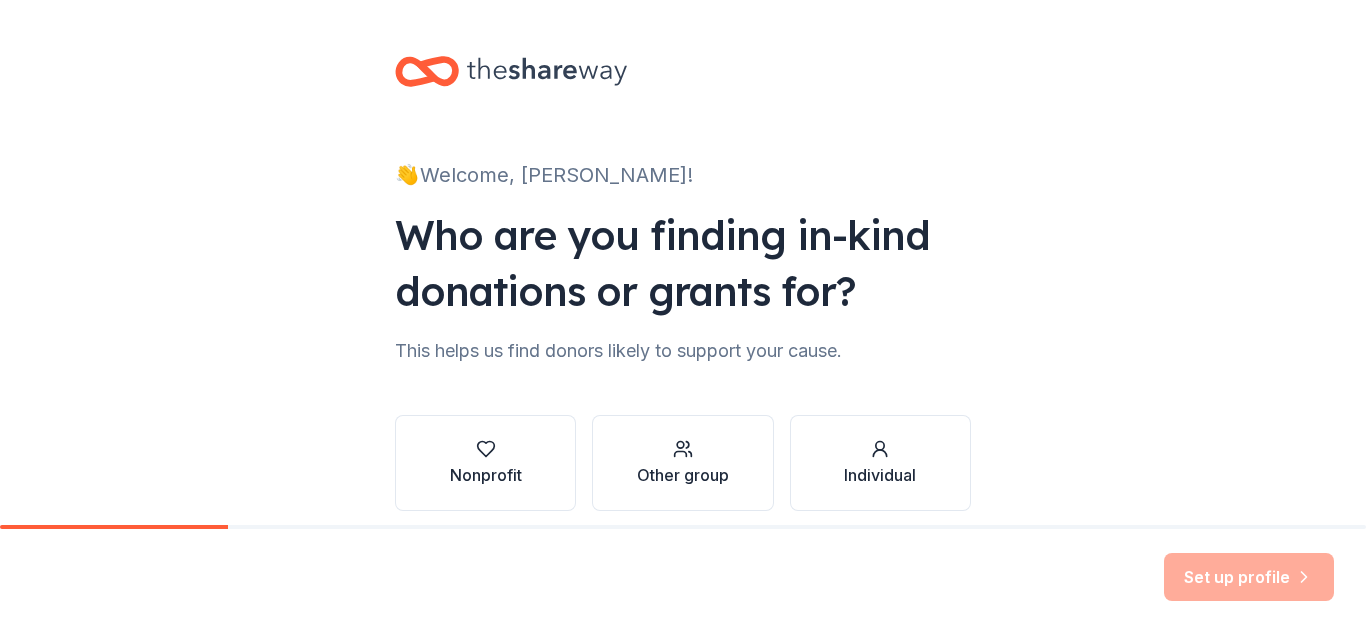 scroll, scrollTop: 0, scrollLeft: 0, axis: both 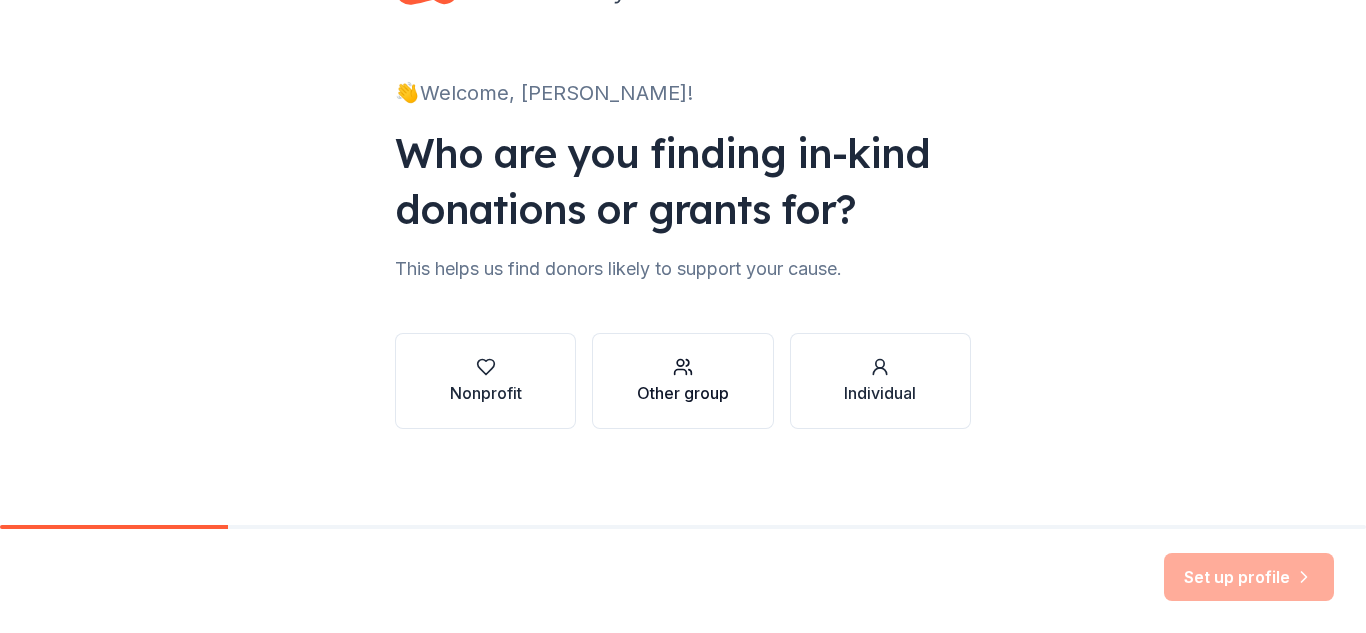 click on "Other group" at bounding box center (683, 393) 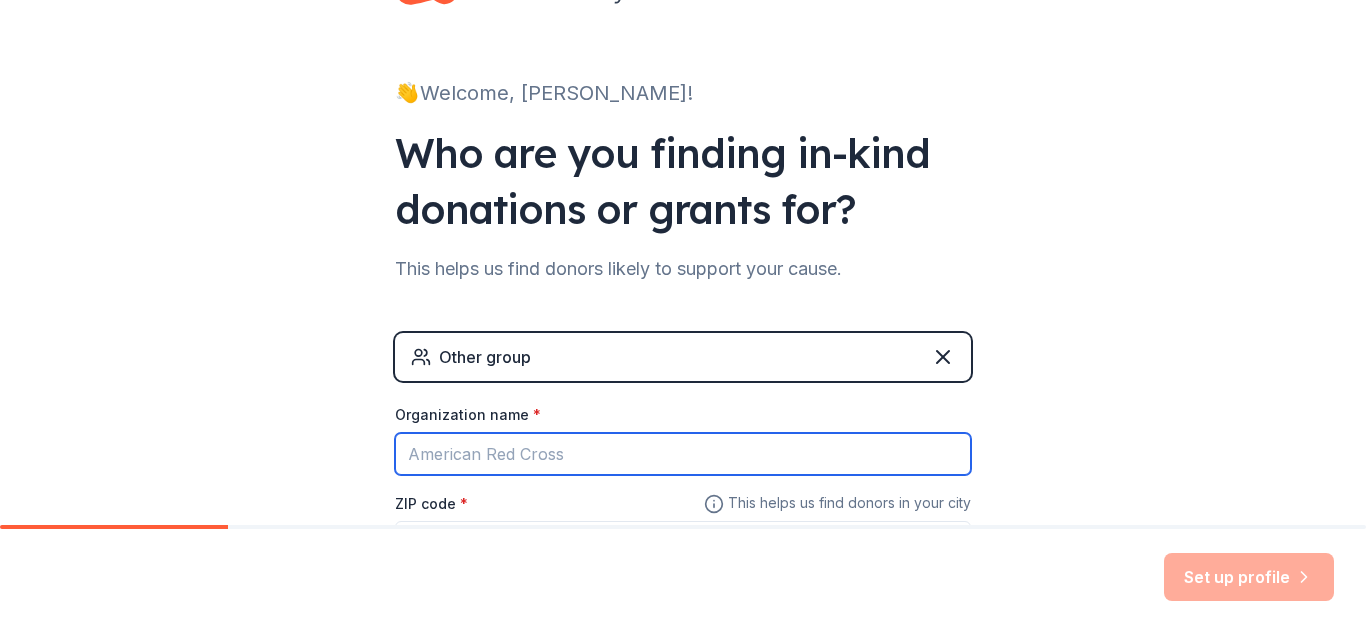 click on "Organization name *" at bounding box center [683, 454] 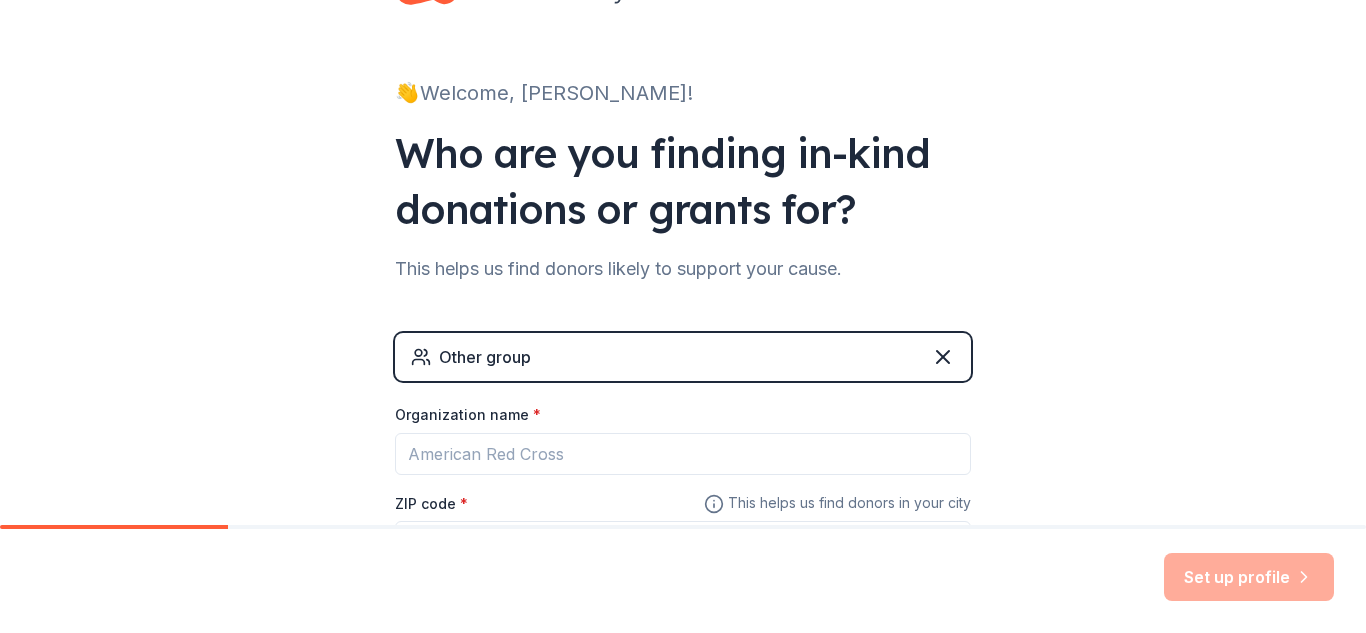 click on "👋  Welcome, Tina! Who are you finding in-kind donations or grants for? This helps us find donors likely to support your cause. Other group Organization name * ZIP code * This helps us find donors in your city" at bounding box center [683, 307] 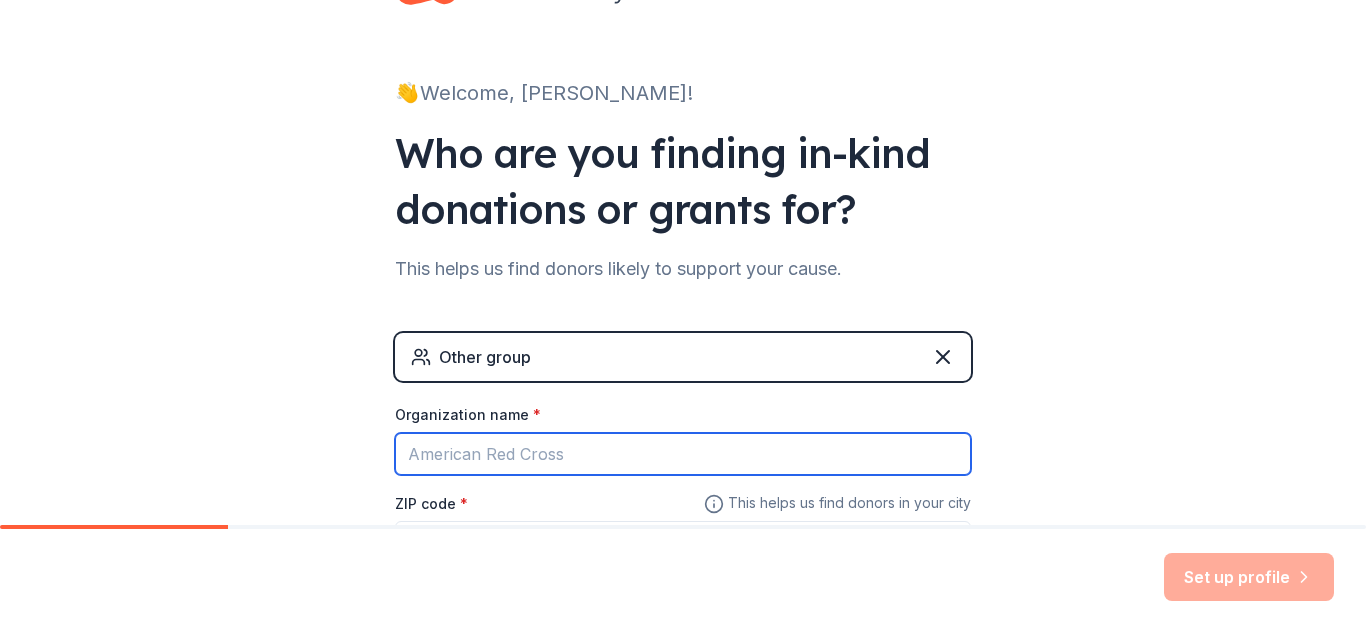 click on "Organization name *" at bounding box center [683, 454] 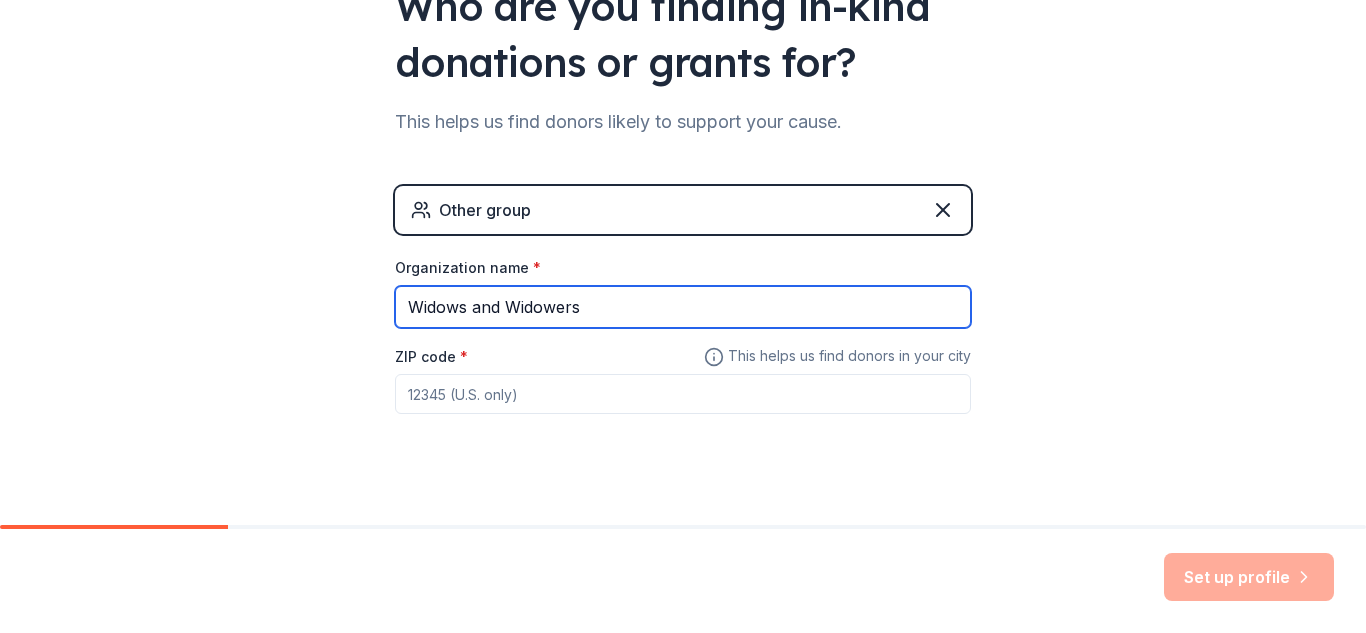 scroll, scrollTop: 254, scrollLeft: 0, axis: vertical 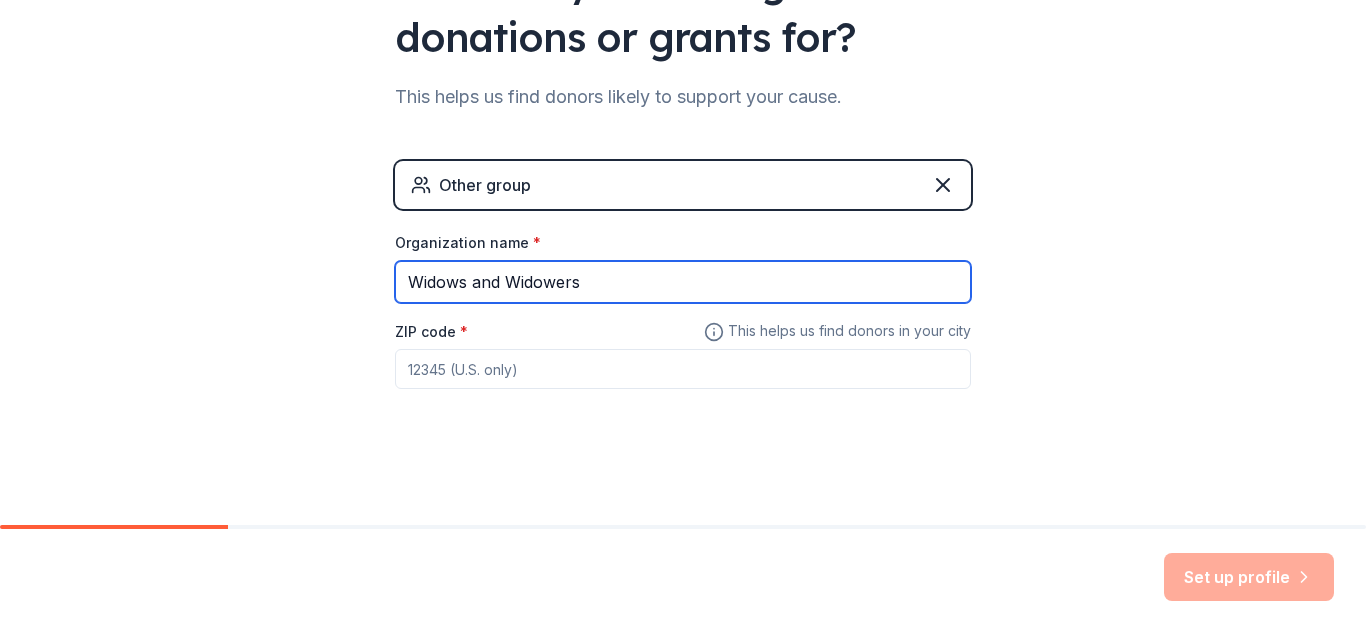 type on "Widows and Widowers" 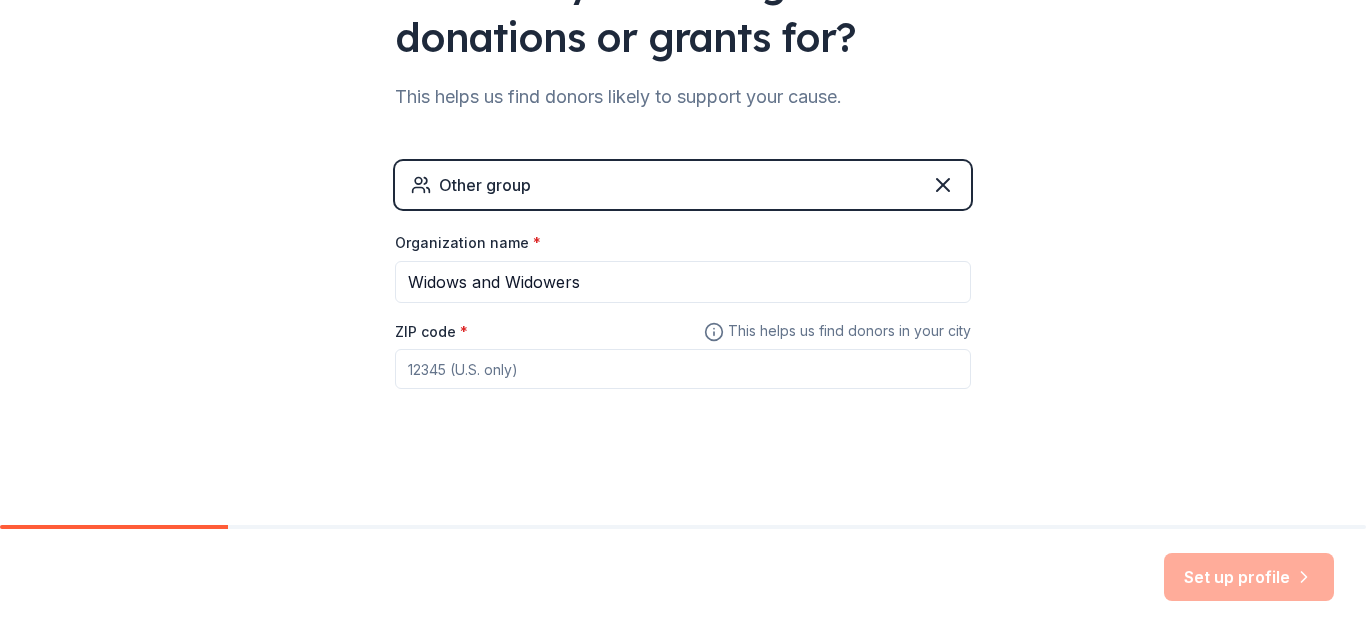 click on "ZIP code *" at bounding box center (683, 369) 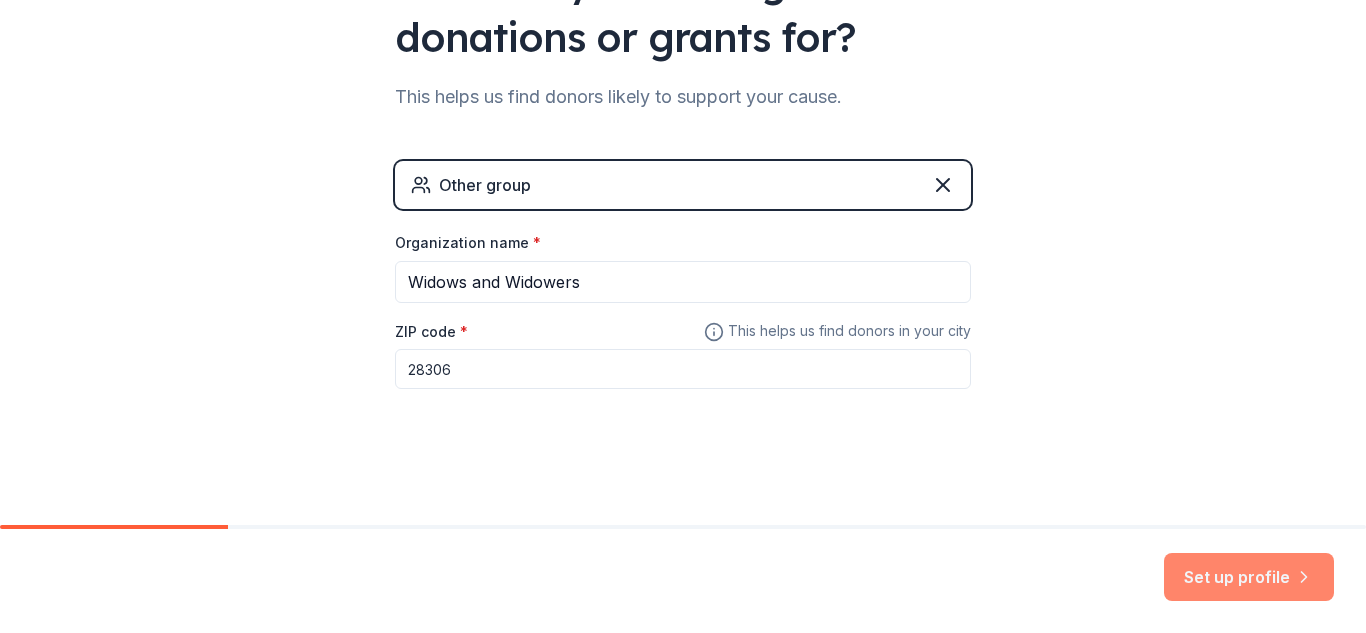 type on "28306" 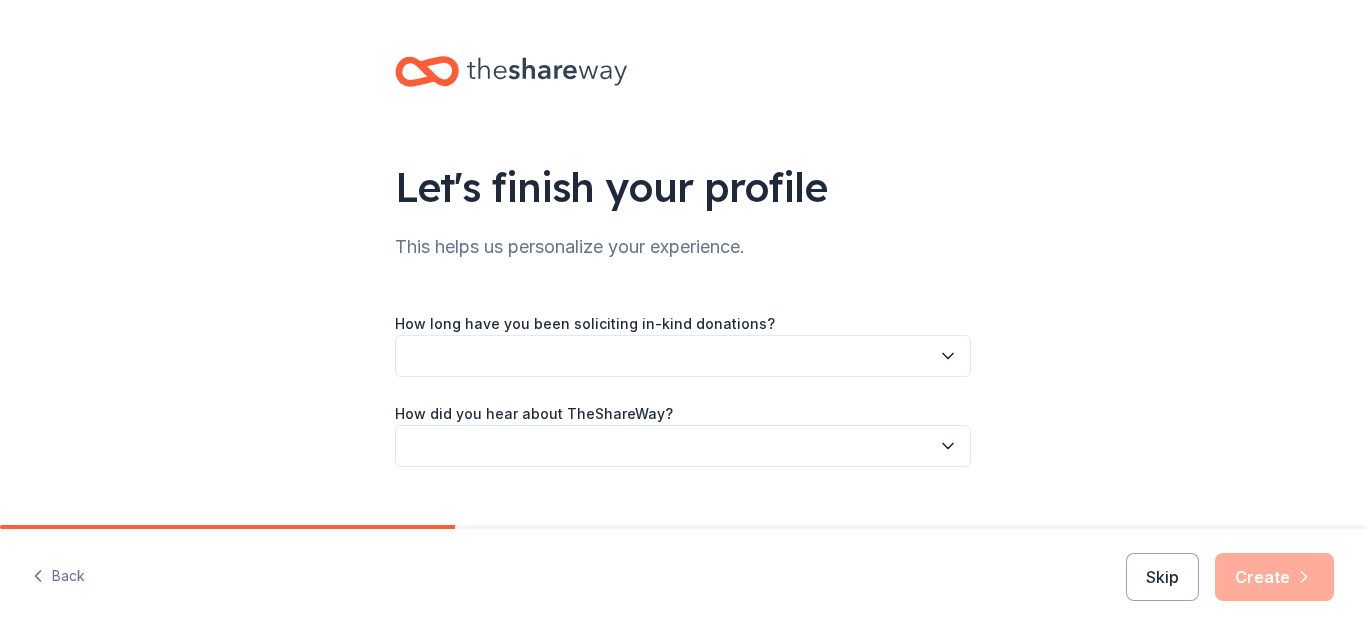 click 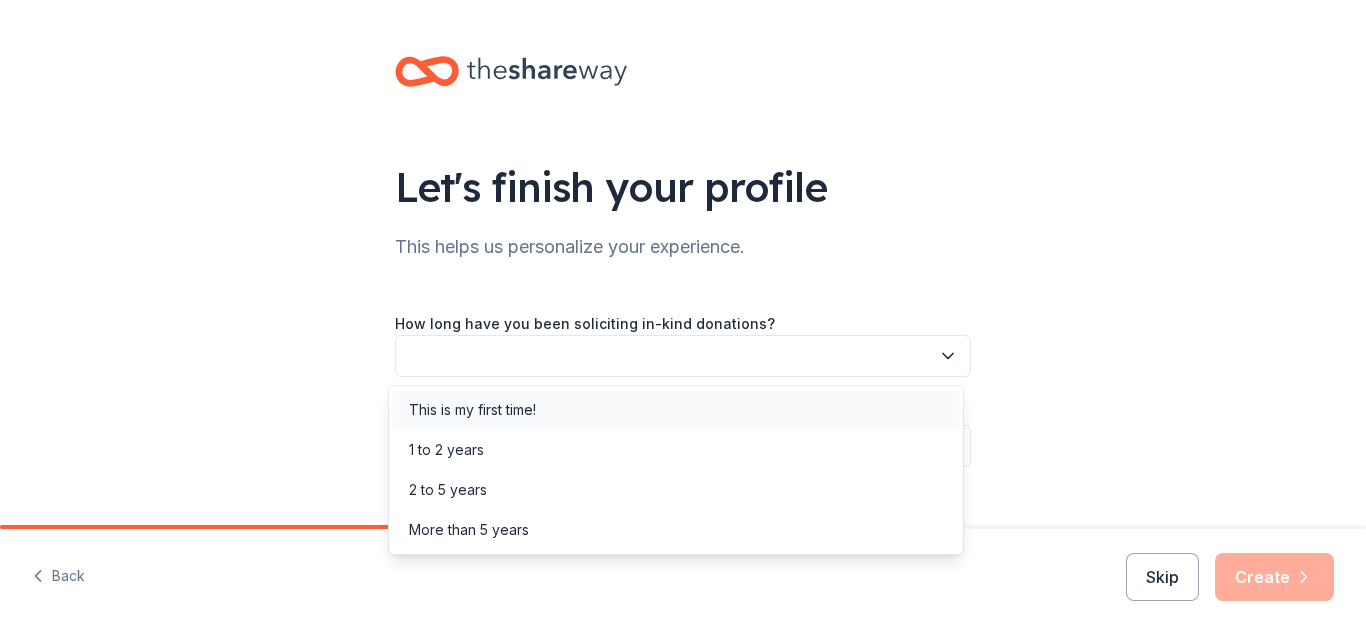 click on "This is my first time!" at bounding box center [676, 410] 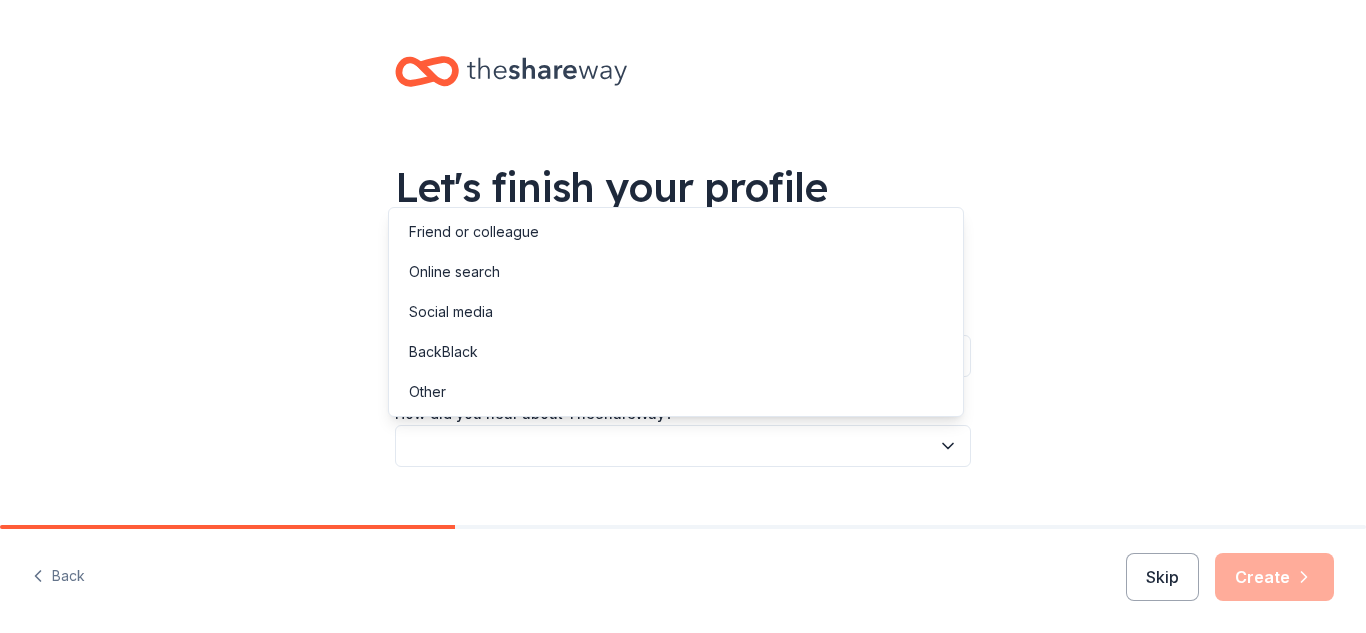 click 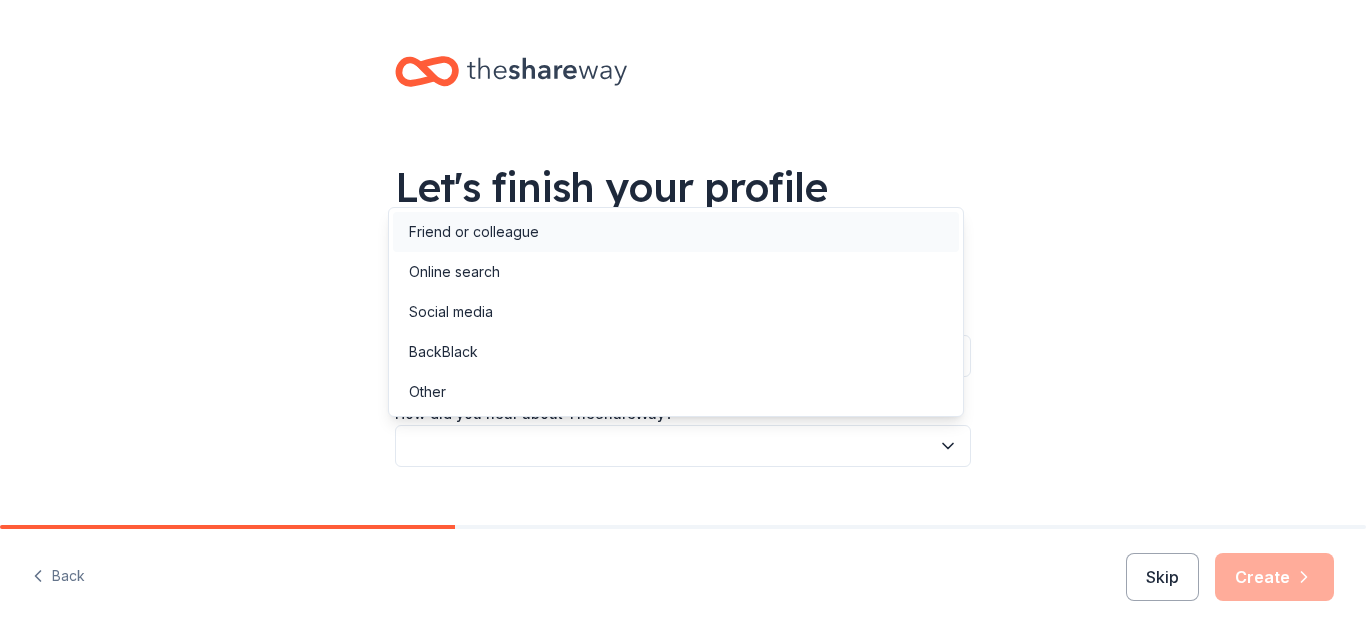 click on "Friend or colleague" at bounding box center (676, 232) 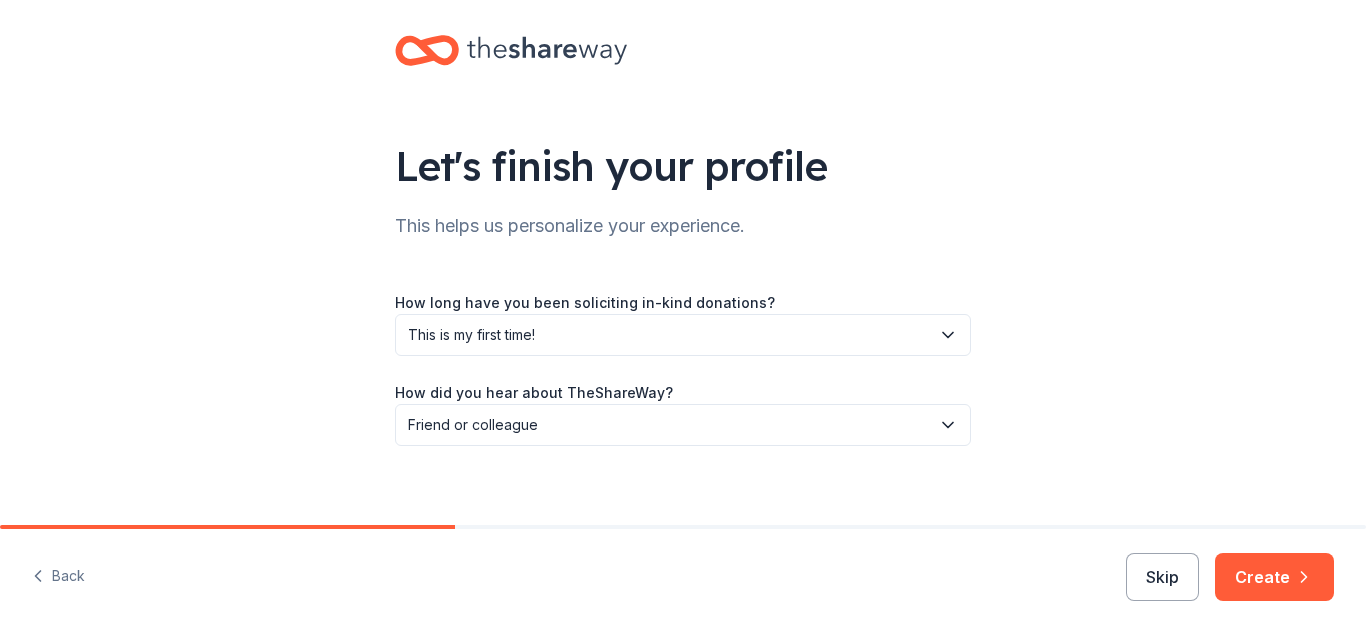 scroll, scrollTop: 38, scrollLeft: 0, axis: vertical 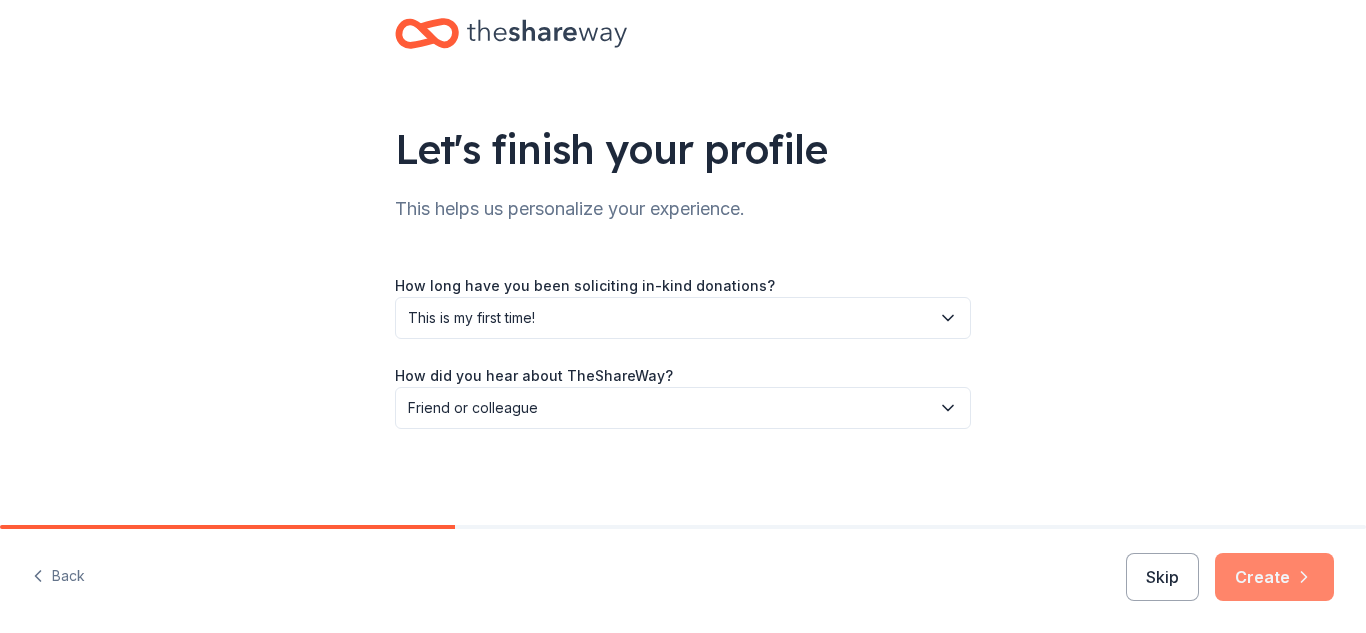 click on "Create" at bounding box center [1274, 577] 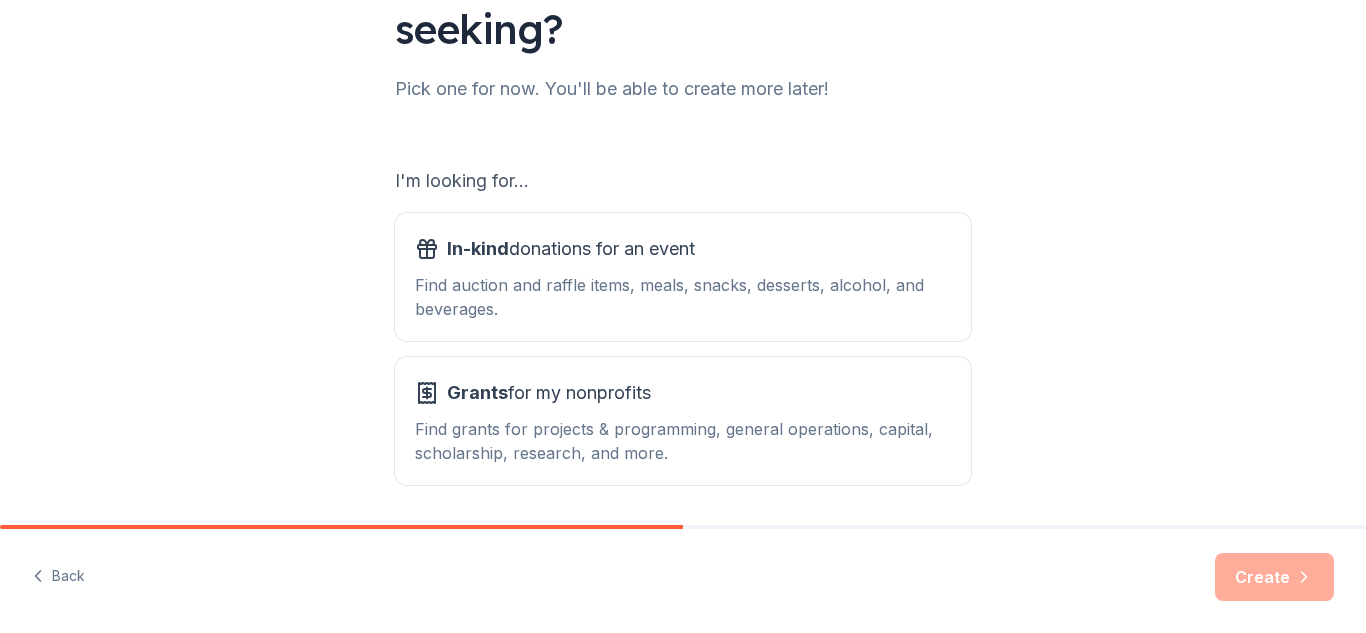 scroll, scrollTop: 248, scrollLeft: 0, axis: vertical 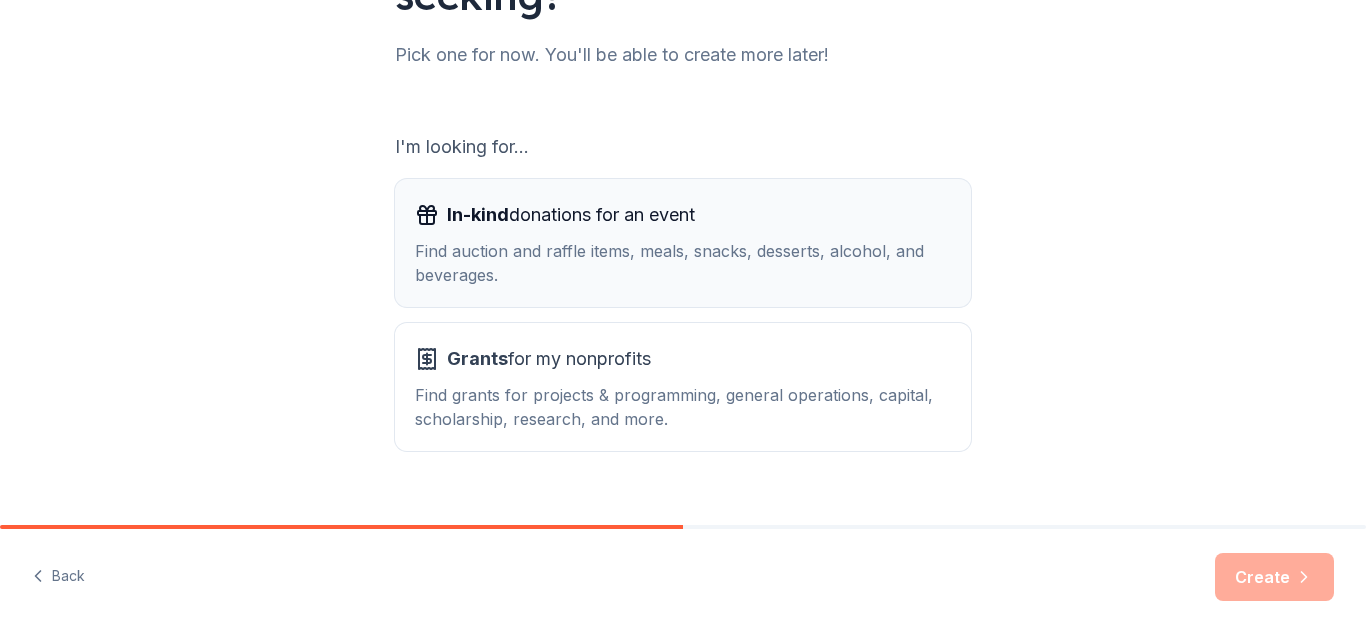 click on "Find auction and raffle items, meals, snacks, desserts, alcohol, and beverages." at bounding box center (683, 263) 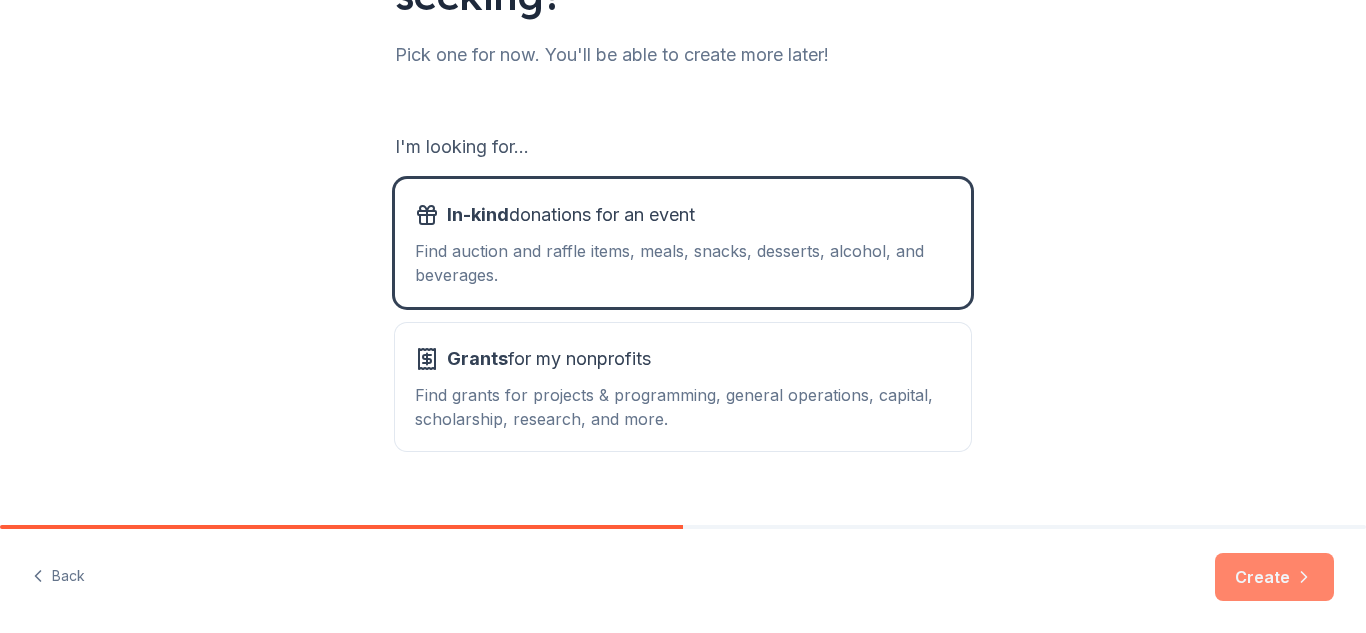 click on "Create" at bounding box center (1274, 577) 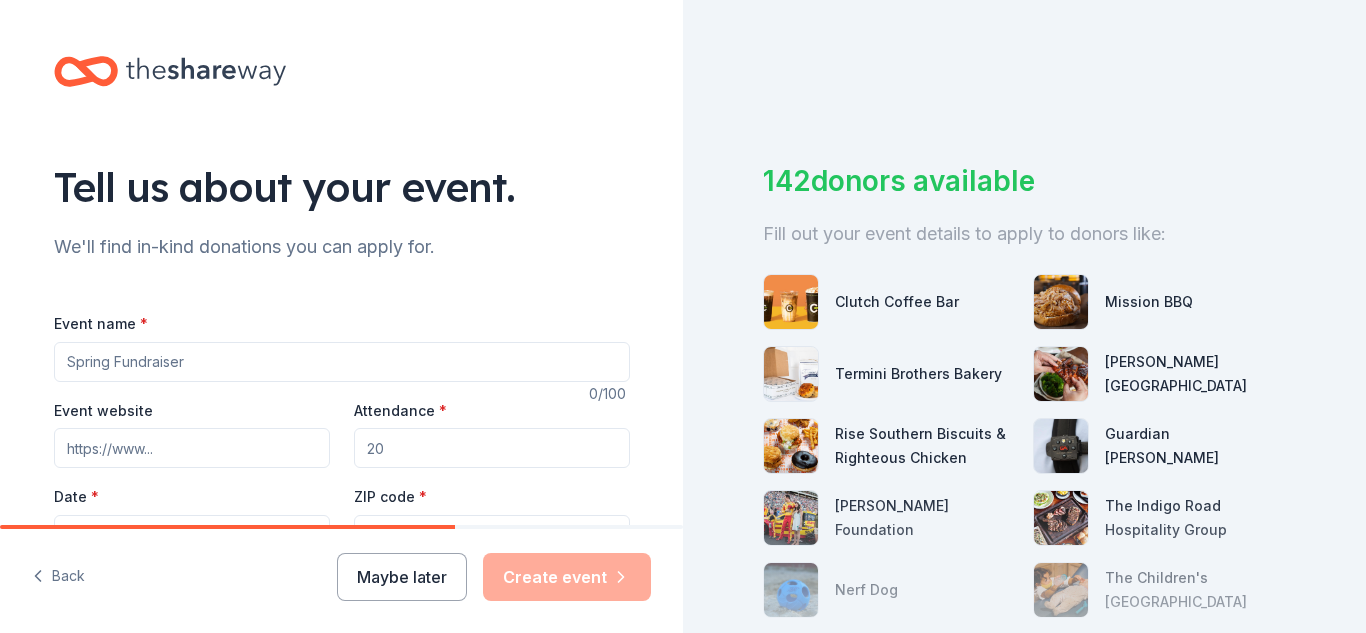 click on "Event name *" at bounding box center (342, 362) 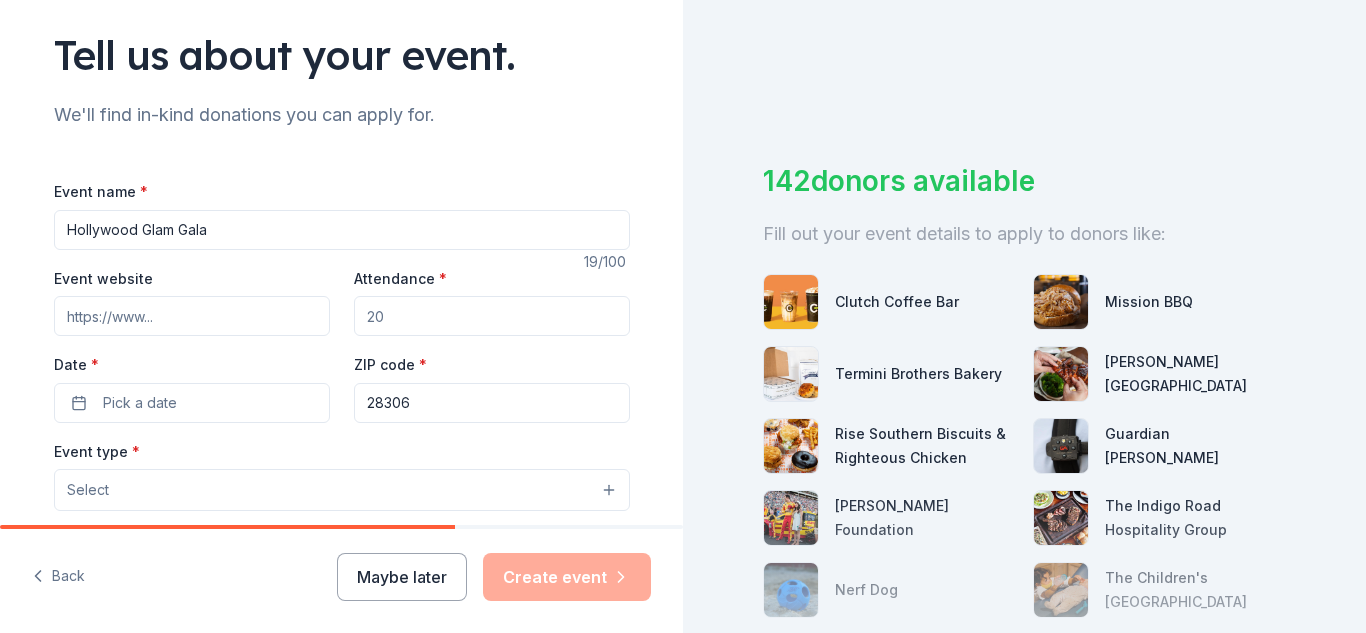 scroll, scrollTop: 137, scrollLeft: 0, axis: vertical 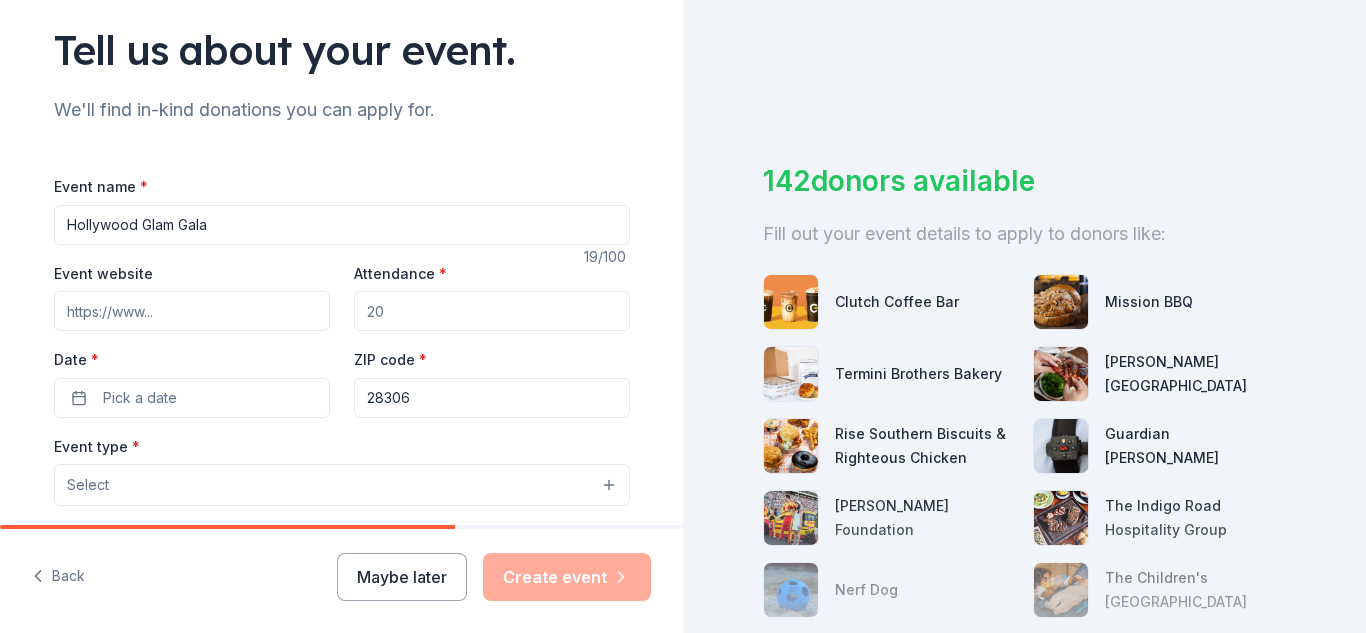 type on "Hollywood Glam Gala" 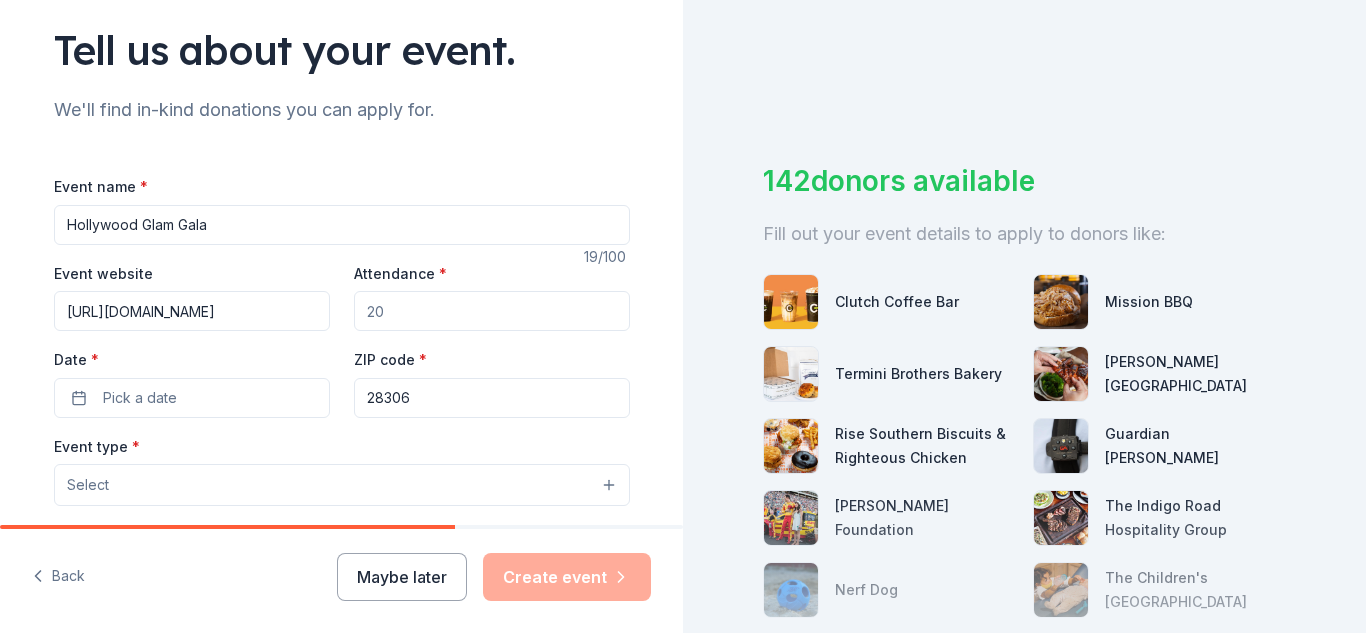 click on "https://tgemotionalwellness.com/" at bounding box center [192, 311] 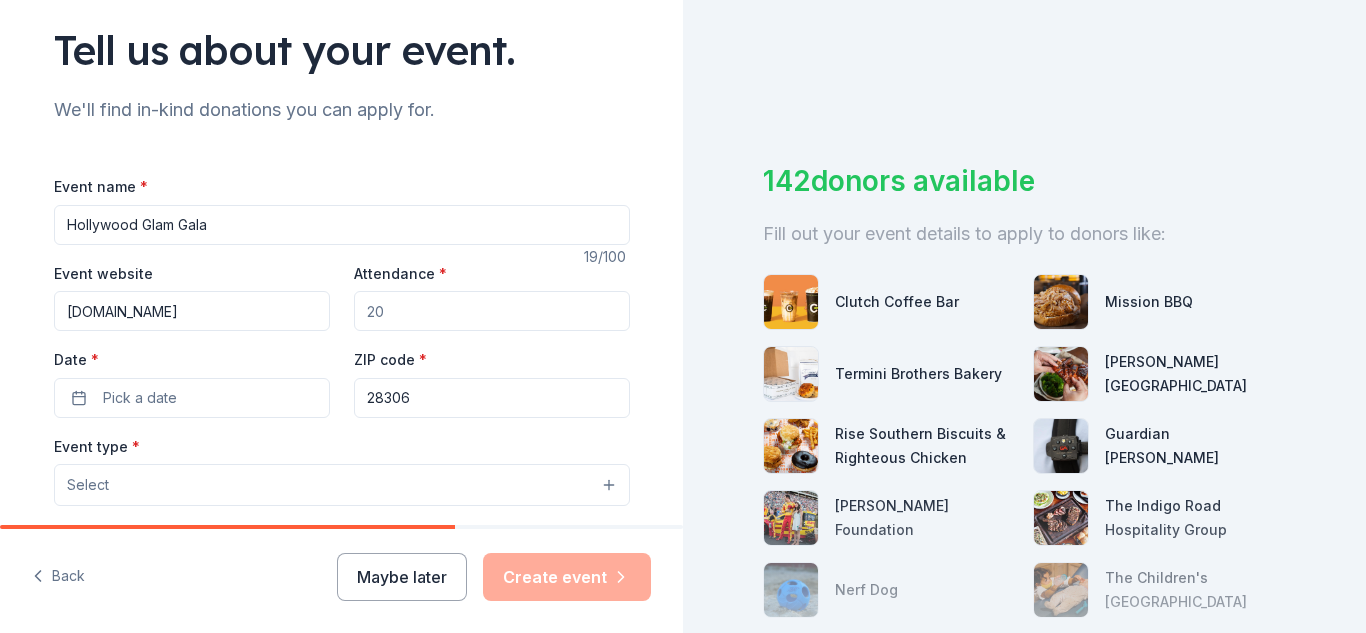 type on "tgemotionalwellness.com" 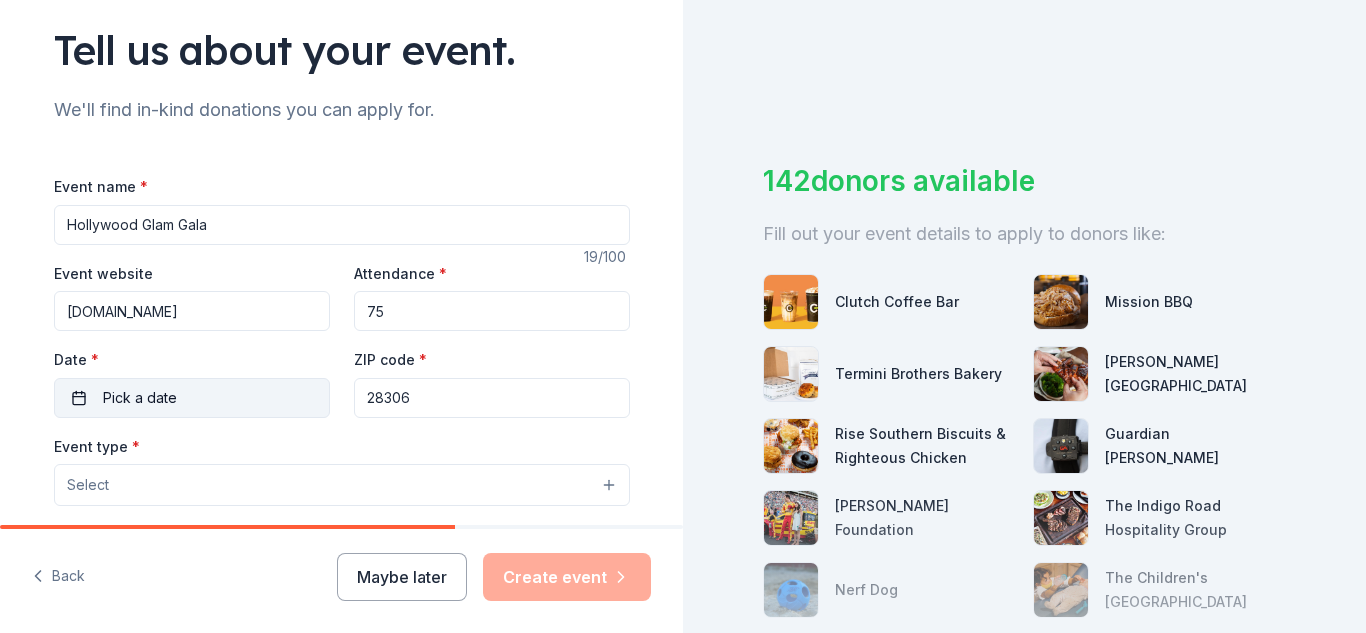 type on "75" 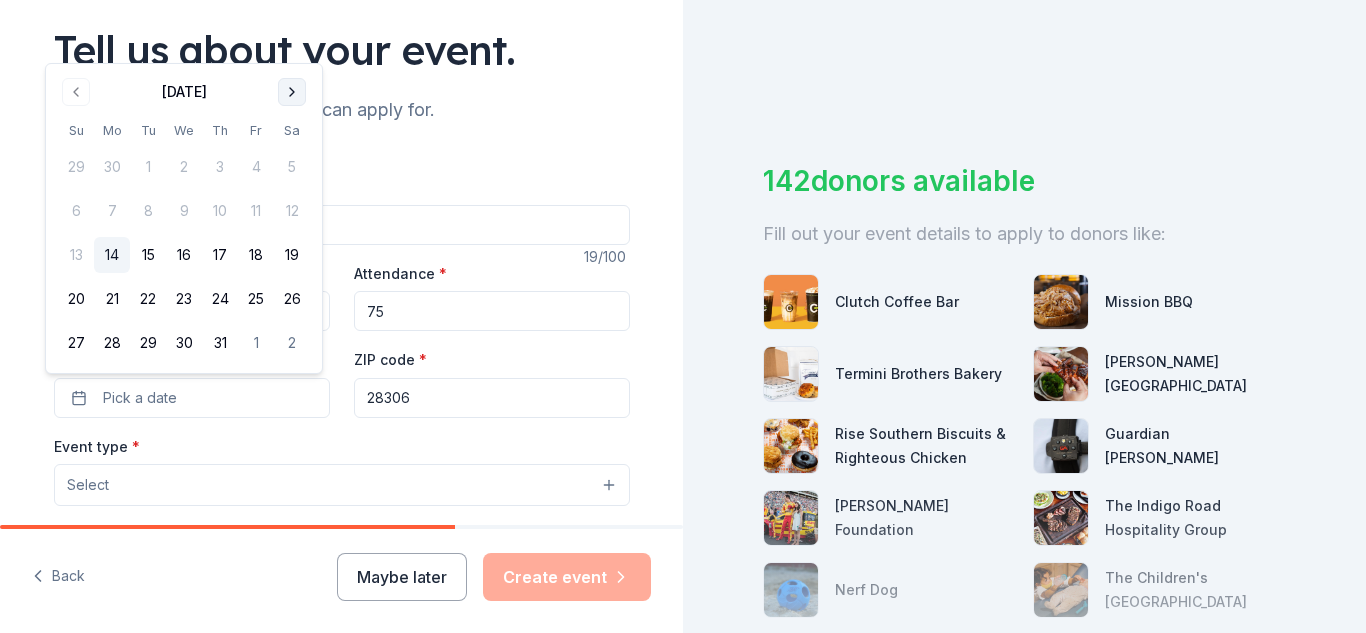 click at bounding box center (292, 92) 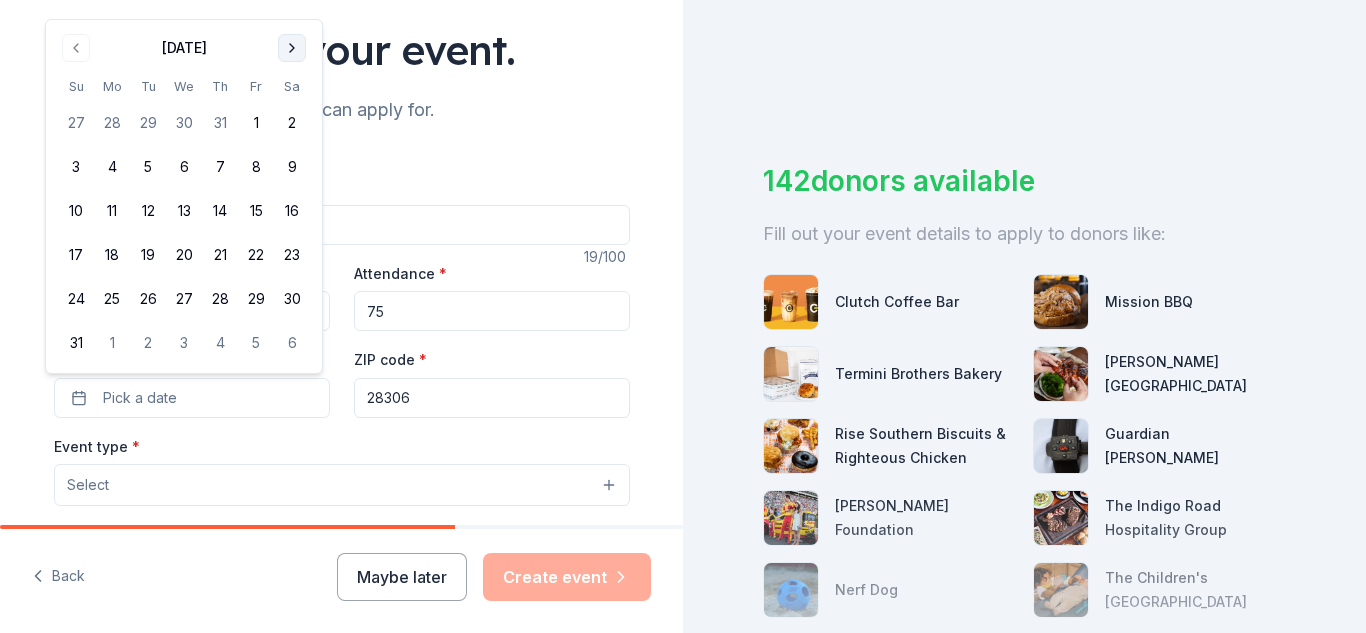 click at bounding box center [292, 48] 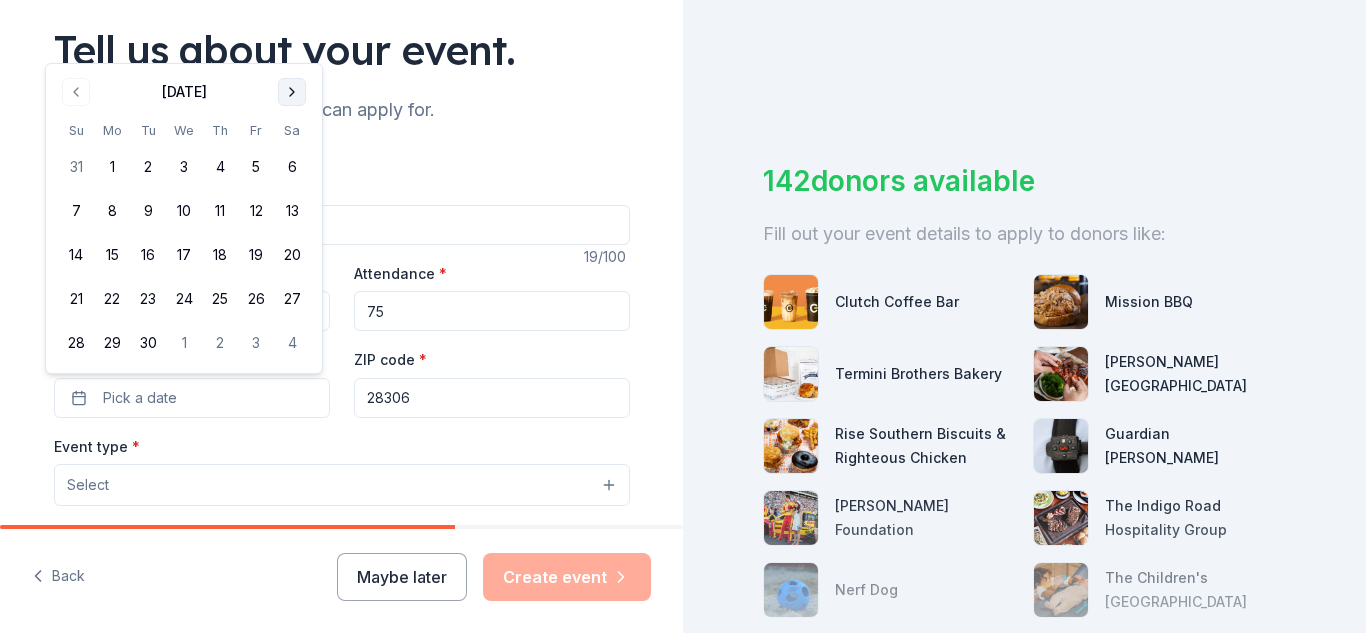 click at bounding box center [292, 92] 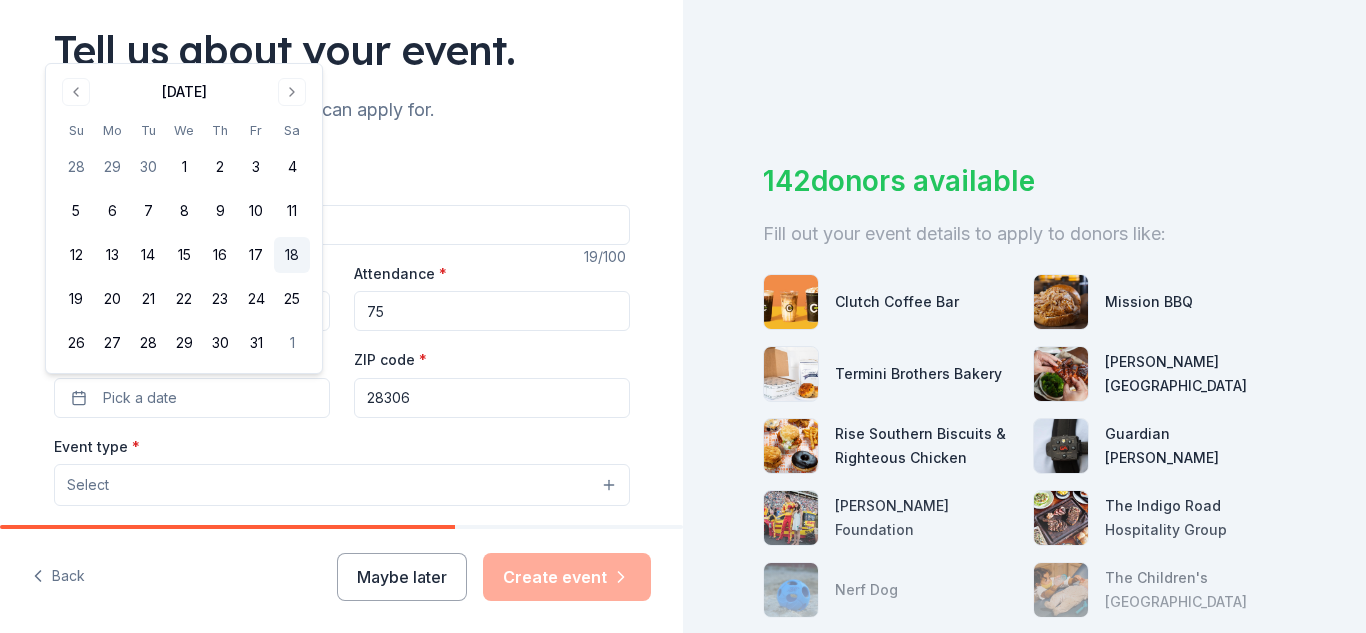 click on "18" at bounding box center (292, 255) 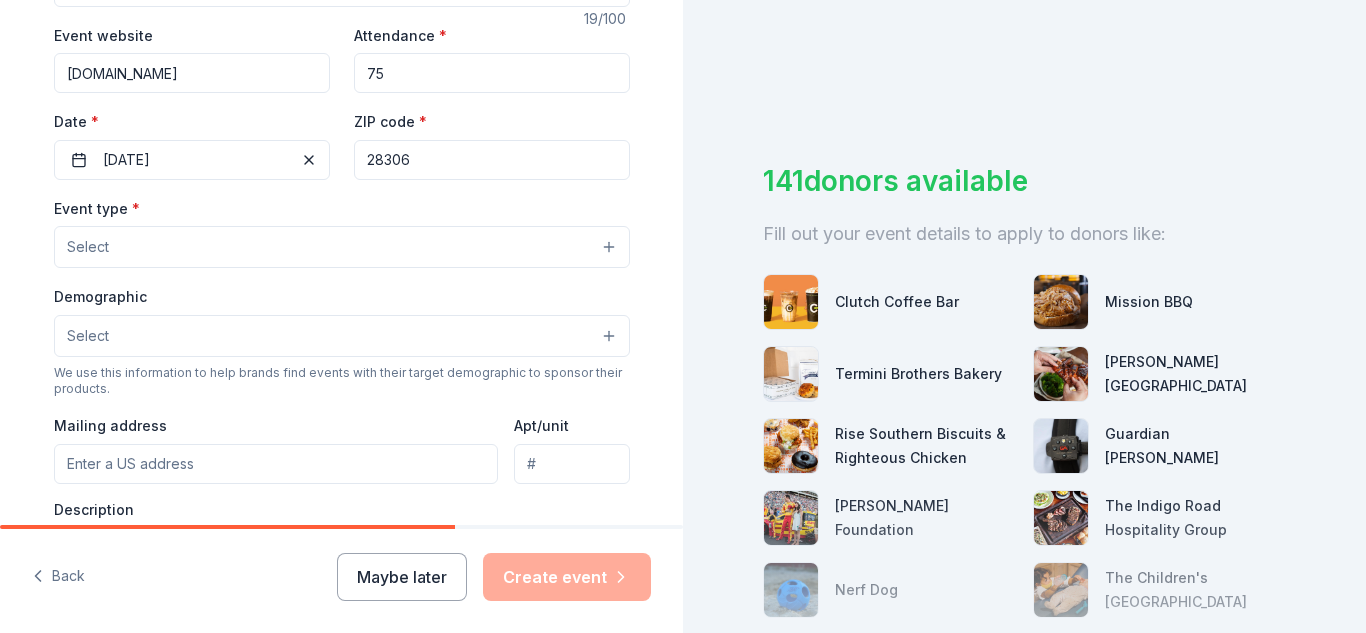 scroll, scrollTop: 387, scrollLeft: 0, axis: vertical 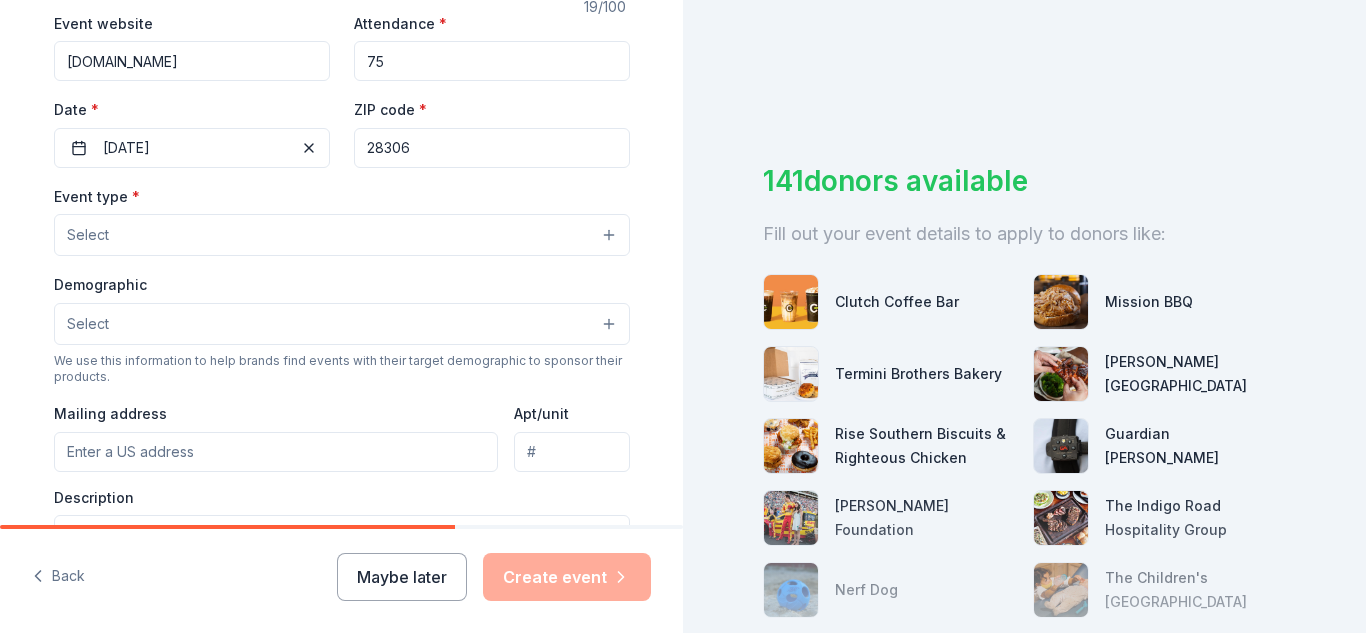 click on "Select" at bounding box center (342, 235) 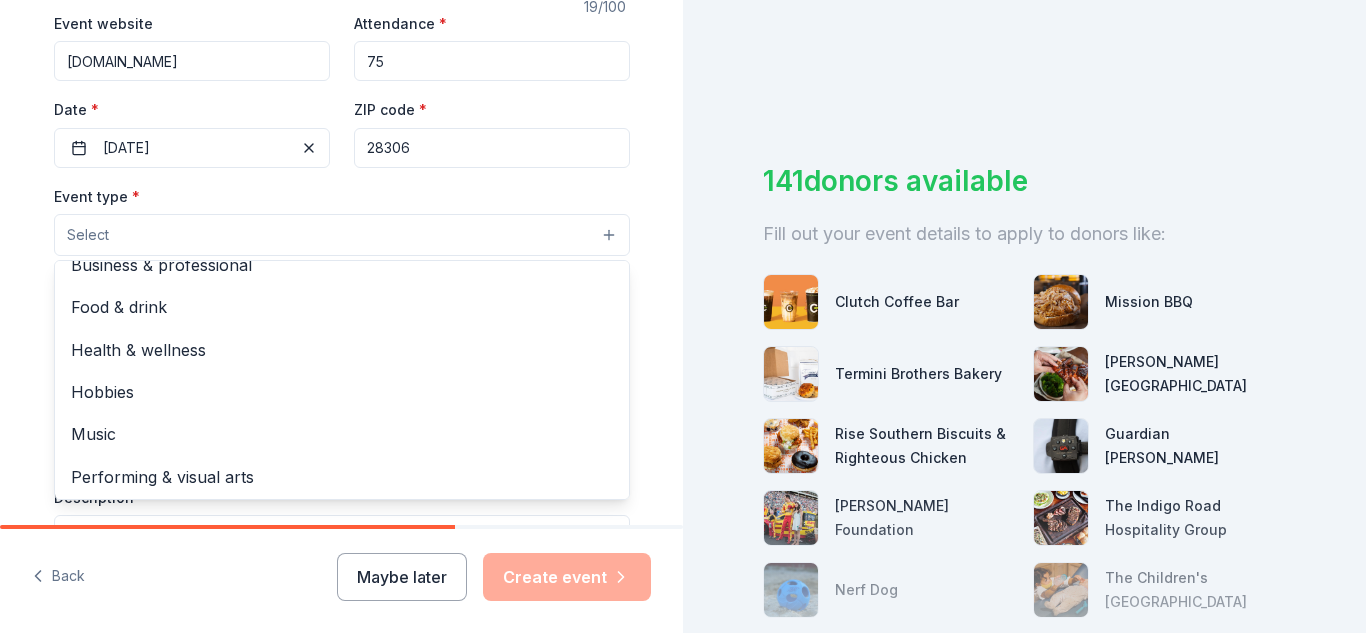 scroll, scrollTop: 67, scrollLeft: 0, axis: vertical 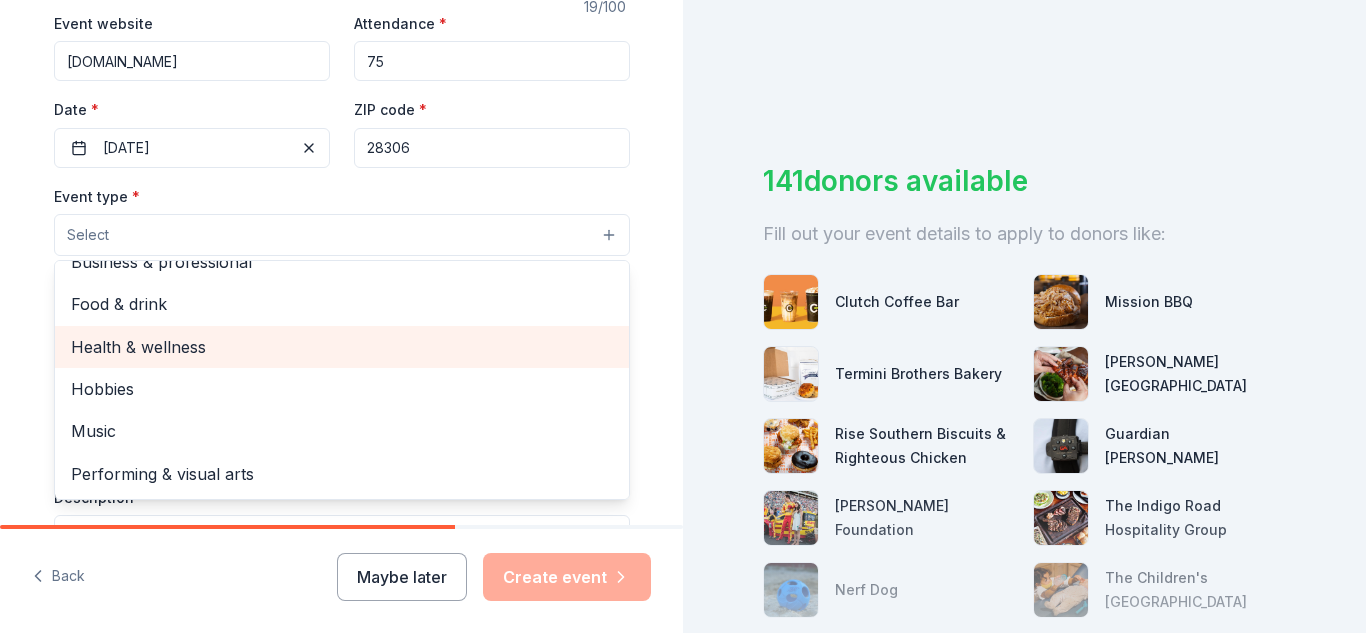click on "Health & wellness" at bounding box center [342, 347] 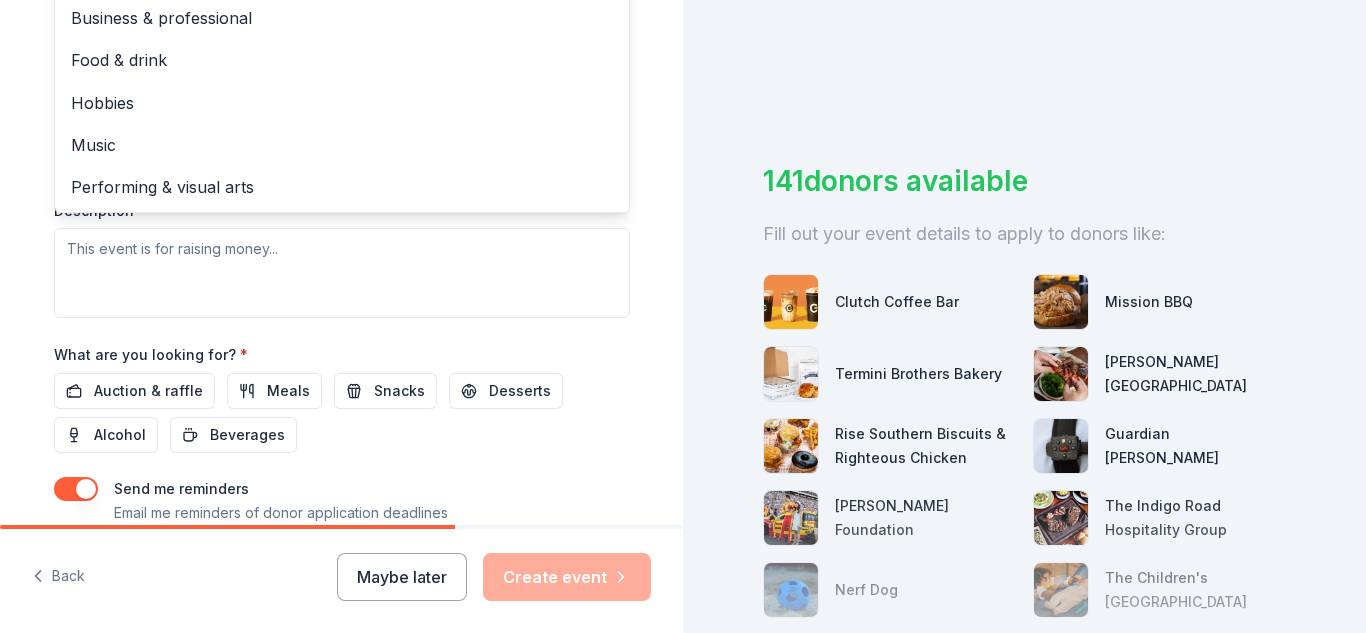 scroll, scrollTop: 690, scrollLeft: 0, axis: vertical 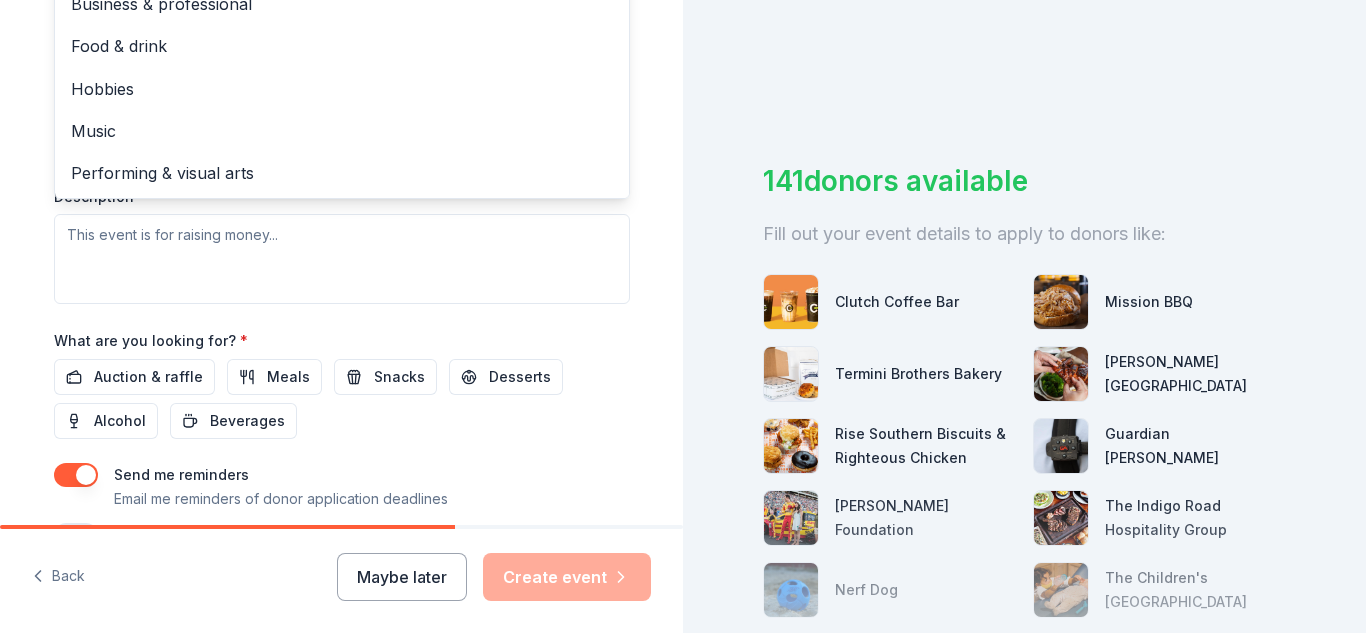 click on "Tell us about your event. We'll find in-kind donations you can apply for. Event name * Hollywood Glam Gala 19 /100 Event website tgemotionalwellness.com Attendance * 75 Date * 10/18/2025 ZIP code * 28306 Event type * Health & wellness Fundraiser Business & professional Food & drink Hobbies Music Performing & visual arts Demographic Select We use this information to help brands find events with their target demographic to sponsor their products. Mailing address Apt/unit Description What are you looking for? * Auction & raffle Meals Snacks Desserts Alcohol Beverages Send me reminders Email me reminders of donor application deadlines Recurring event" at bounding box center (342, -24) 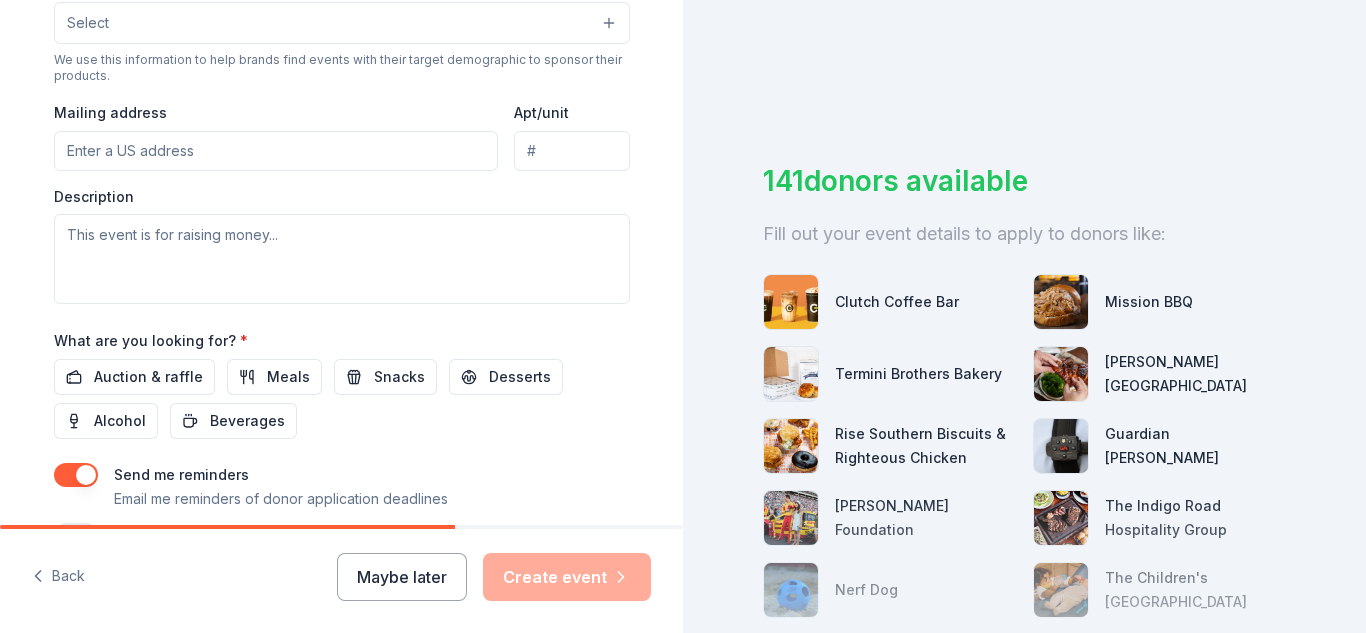 scroll, scrollTop: 361, scrollLeft: 0, axis: vertical 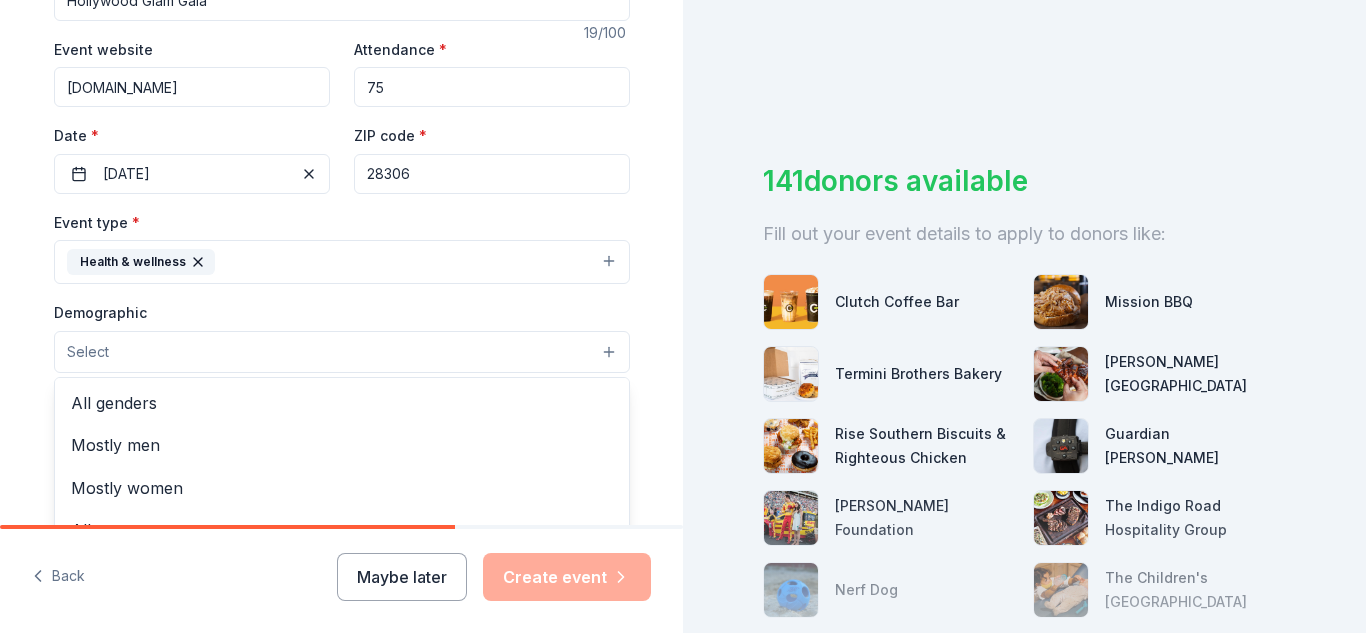 click on "Select" at bounding box center (342, 352) 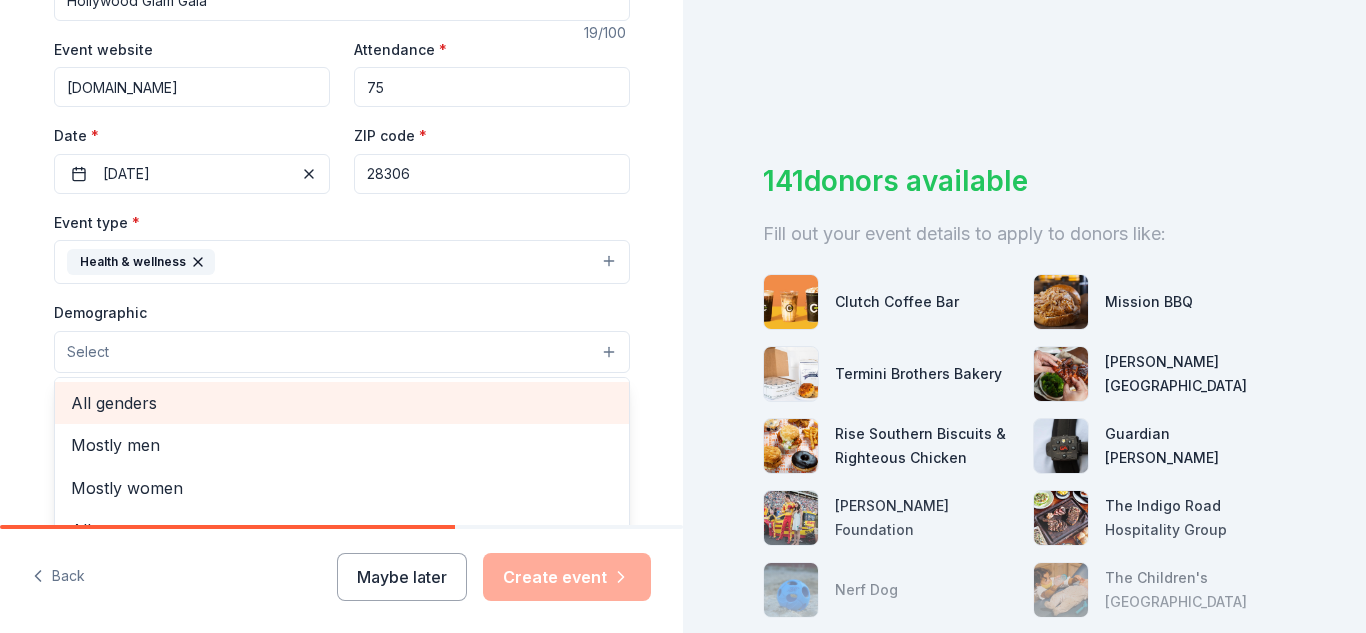 click on "All genders" at bounding box center [342, 403] 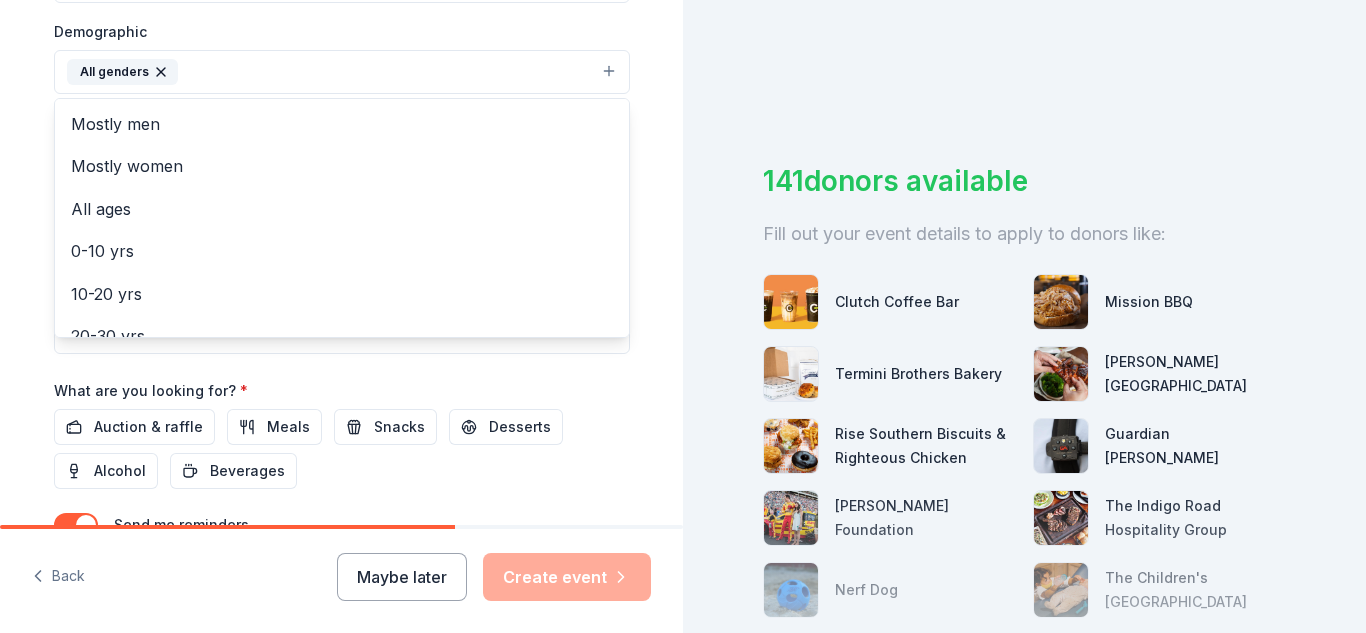 scroll, scrollTop: 645, scrollLeft: 0, axis: vertical 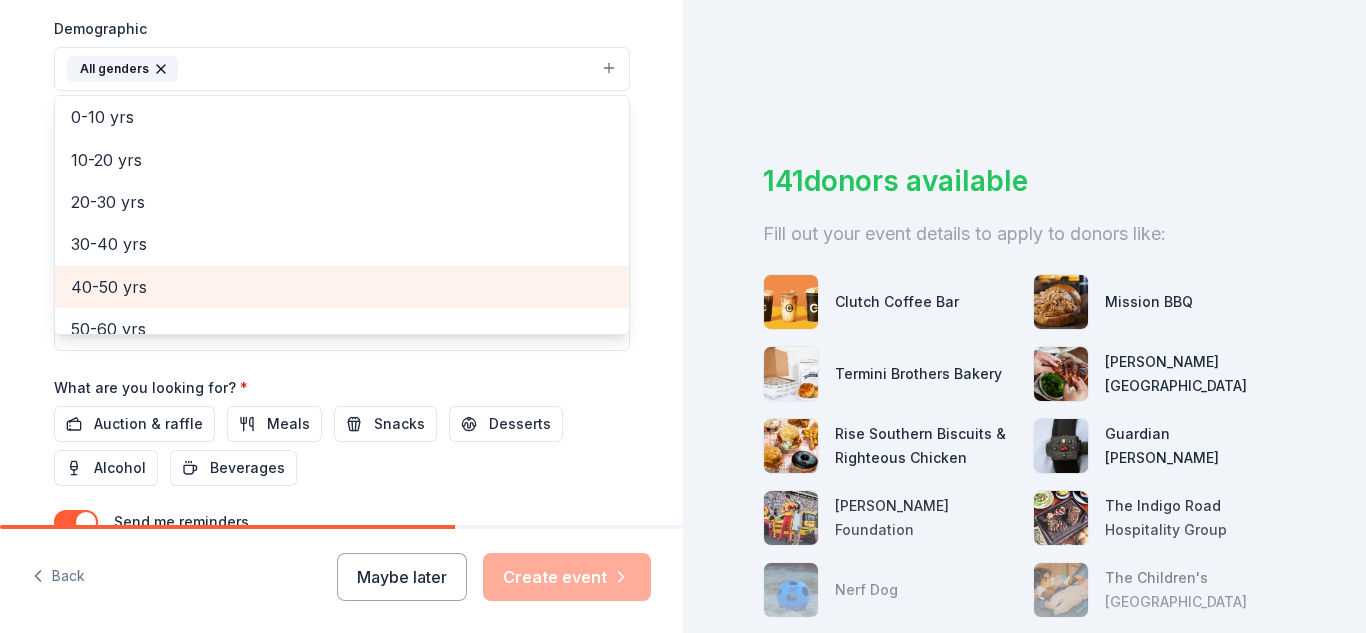click on "40-50 yrs" at bounding box center [342, 287] 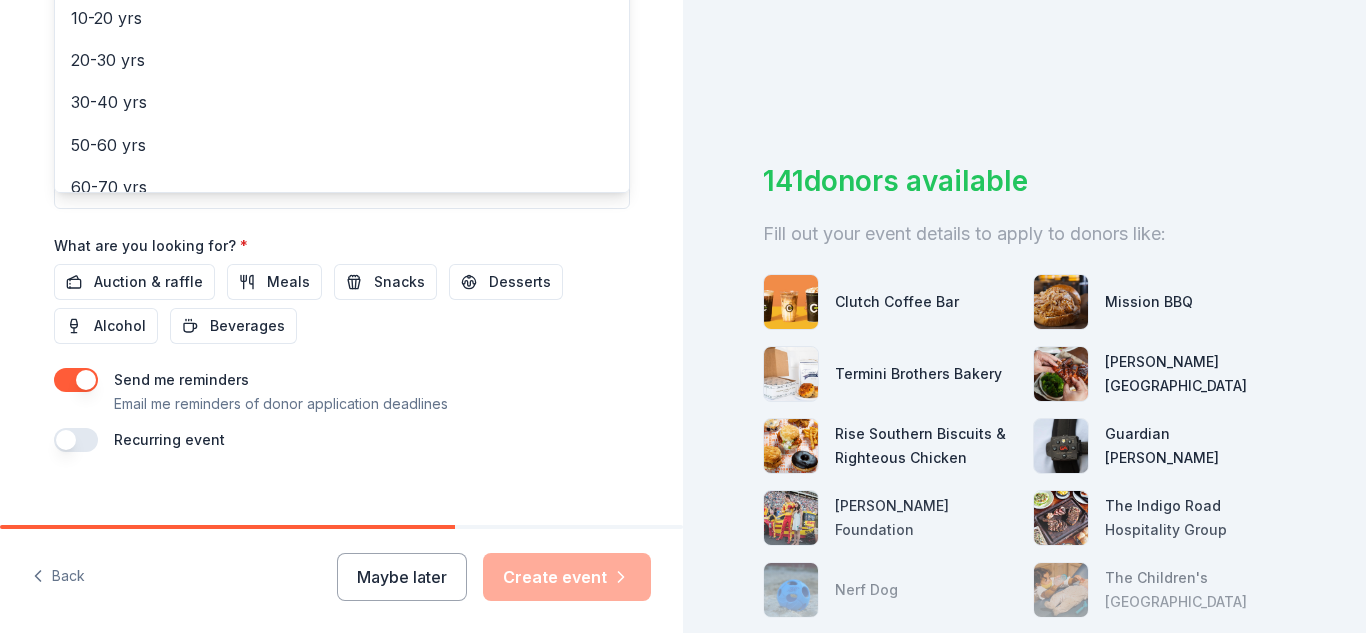 scroll, scrollTop: 810, scrollLeft: 0, axis: vertical 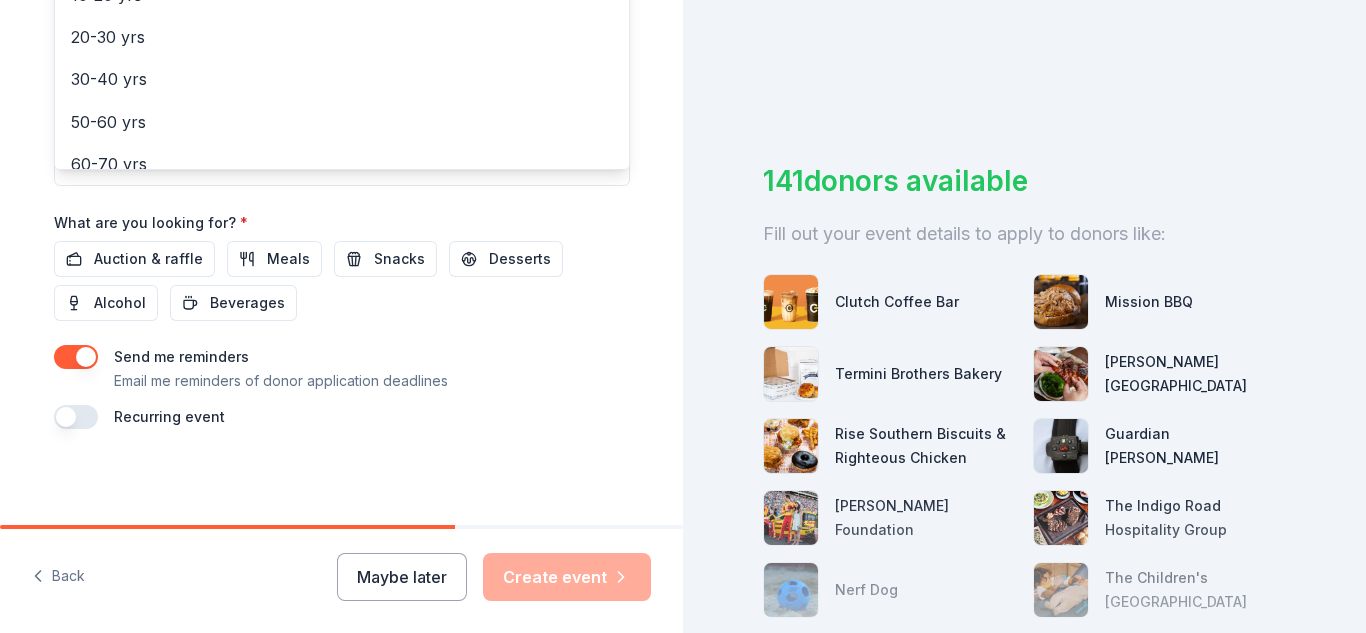 click on "Event name * Hollywood Glam Gala 19 /100 Event website tgemotionalwellness.com Attendance * 75 Date * 10/18/2025 ZIP code * 28306 Event type * Health & wellness Demographic All genders 40-50 yrs Mostly men Mostly women All ages 0-10 yrs 10-20 yrs 20-30 yrs 30-40 yrs 50-60 yrs 60-70 yrs 70-80 yrs 80+ yrs We use this information to help brands find events with their target demographic to sponsor their products. Mailing address Apt/unit Description What are you looking for? * Auction & raffle Meals Snacks Desserts Alcohol Beverages Send me reminders Email me reminders of donor application deadlines Recurring event" at bounding box center [342, -35] 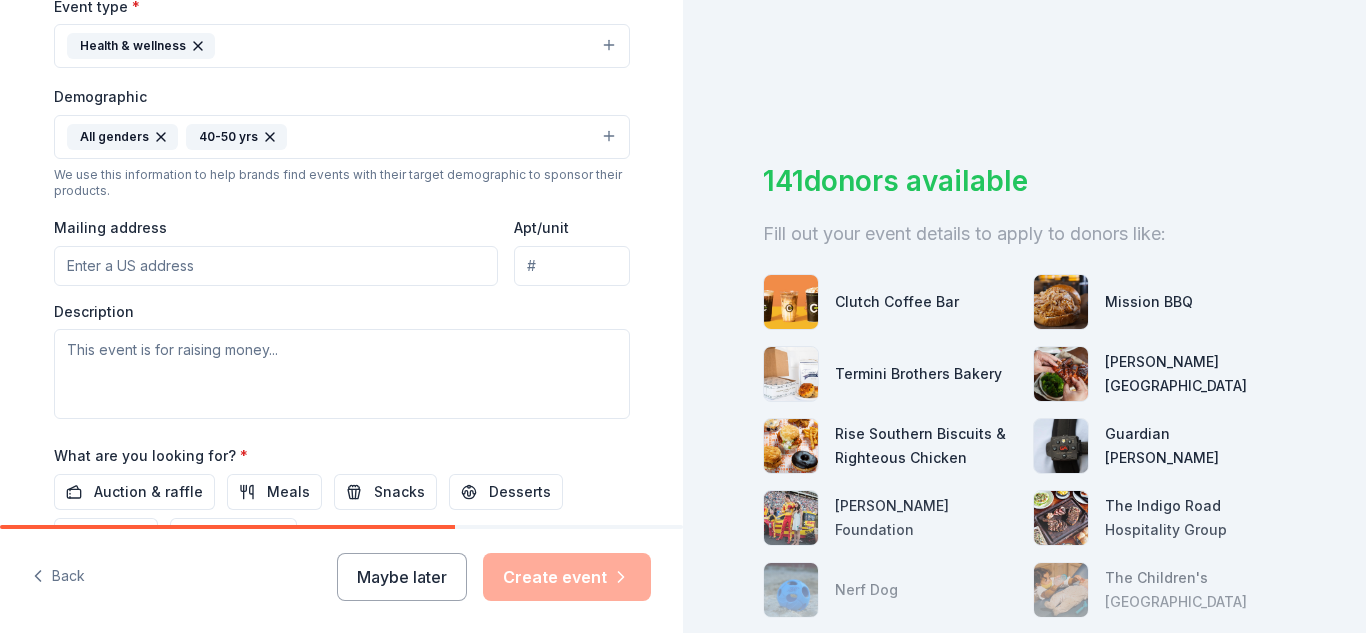 scroll, scrollTop: 691, scrollLeft: 0, axis: vertical 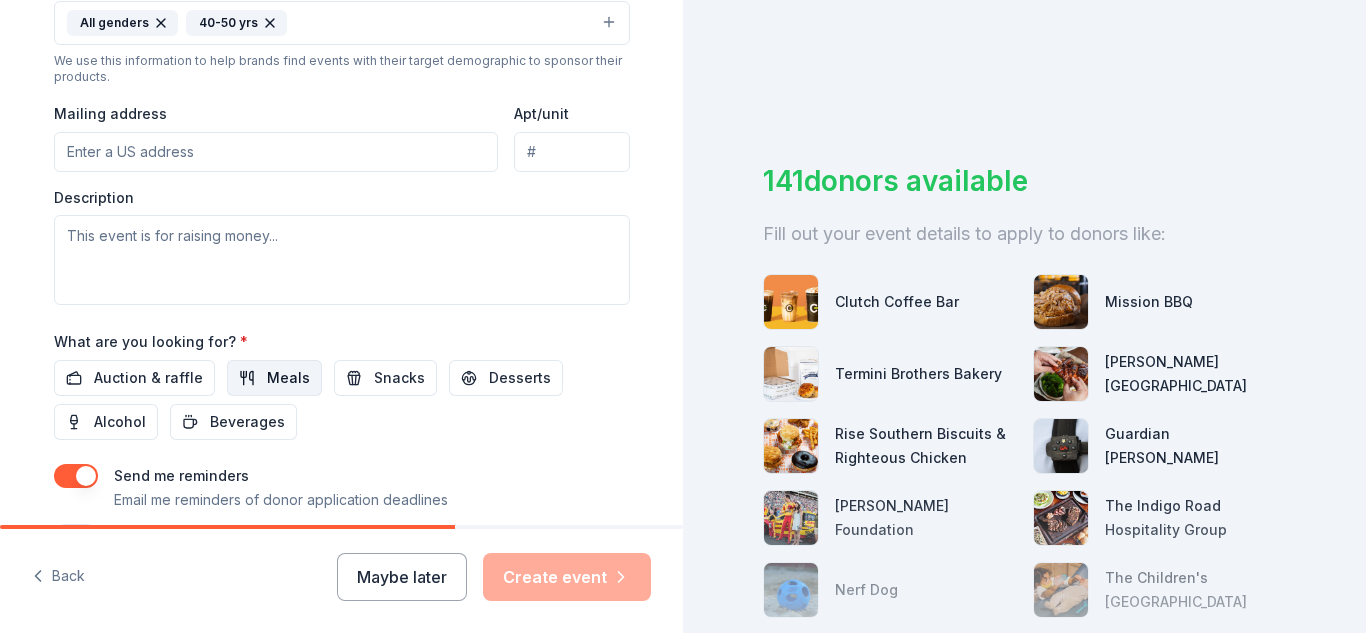 click on "Meals" at bounding box center [288, 378] 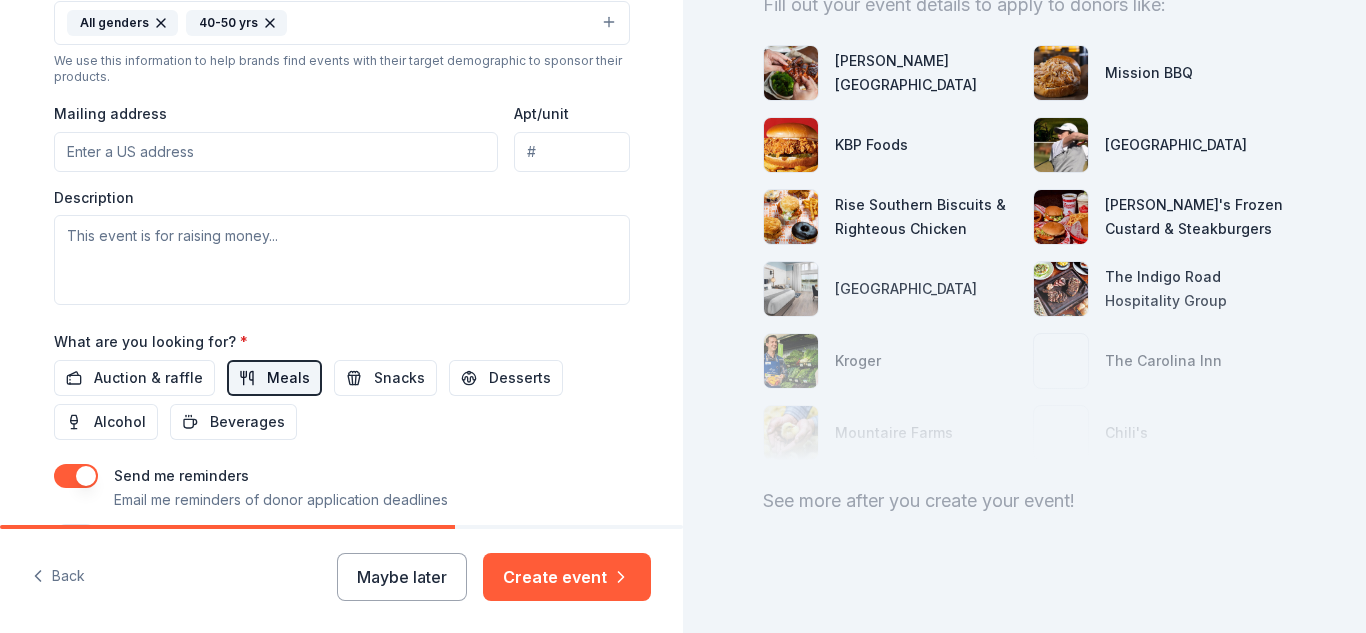 scroll, scrollTop: 232, scrollLeft: 0, axis: vertical 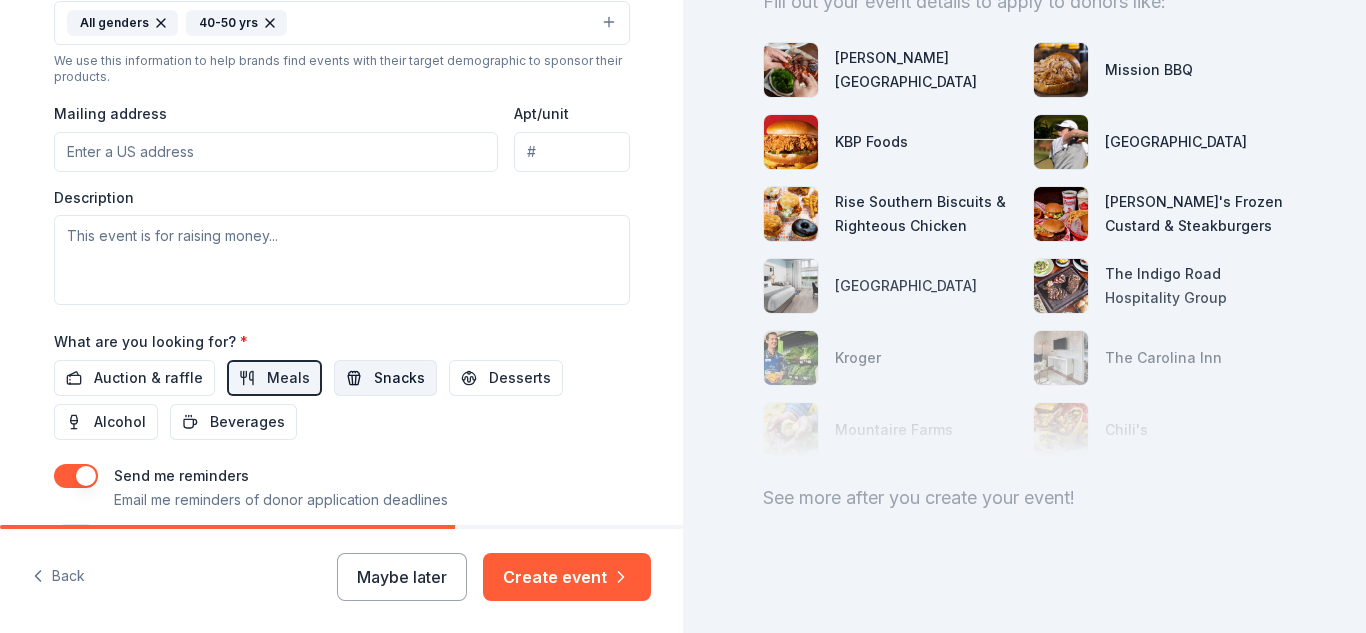 click on "Snacks" at bounding box center [399, 378] 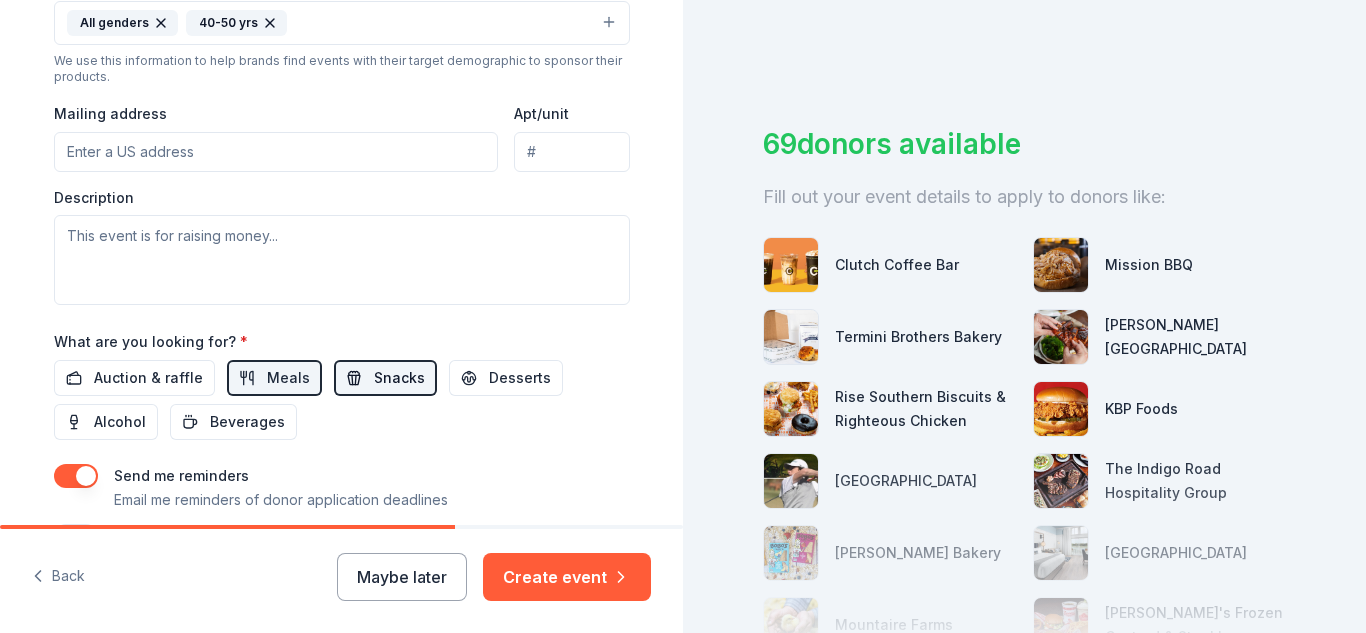 scroll, scrollTop: 38, scrollLeft: 0, axis: vertical 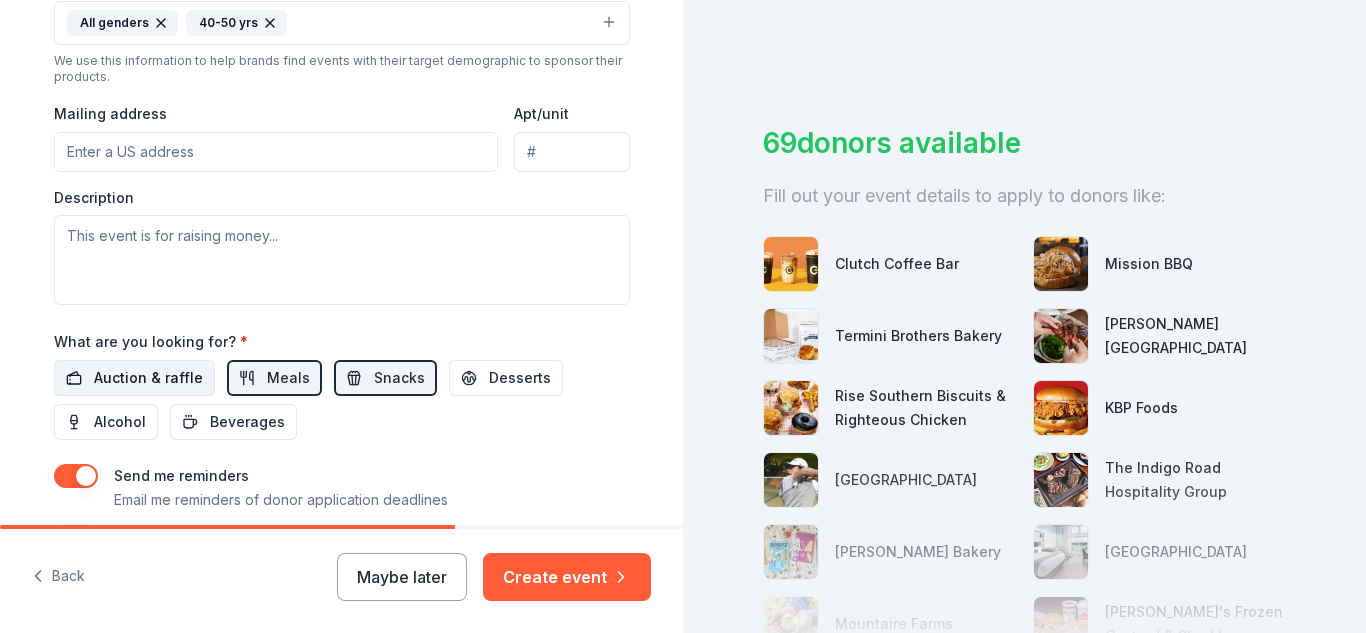 click on "Auction & raffle" at bounding box center [148, 378] 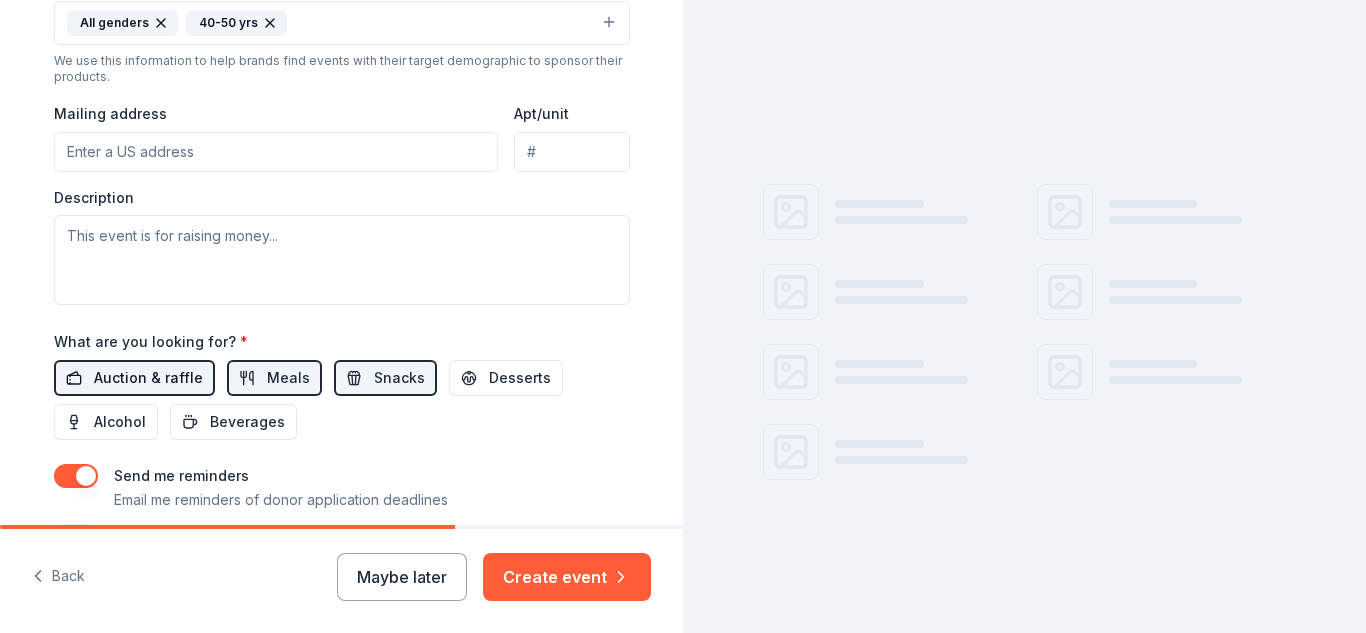 scroll, scrollTop: 38, scrollLeft: 0, axis: vertical 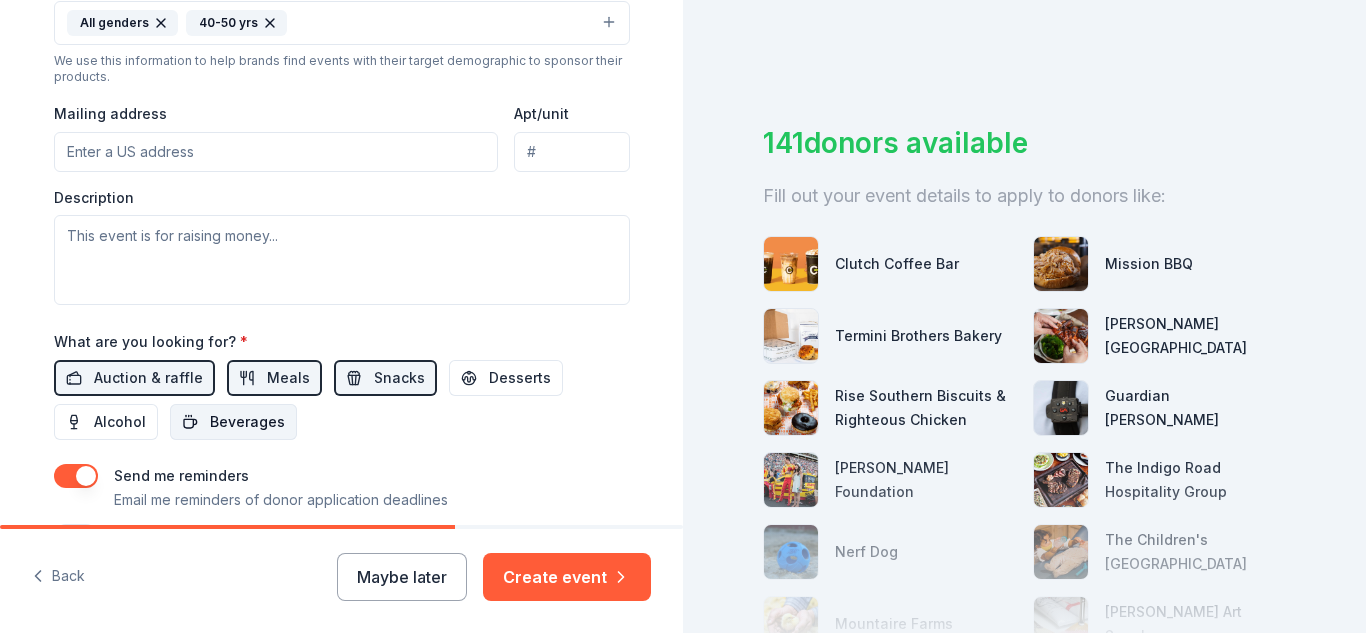 click on "Beverages" at bounding box center [247, 422] 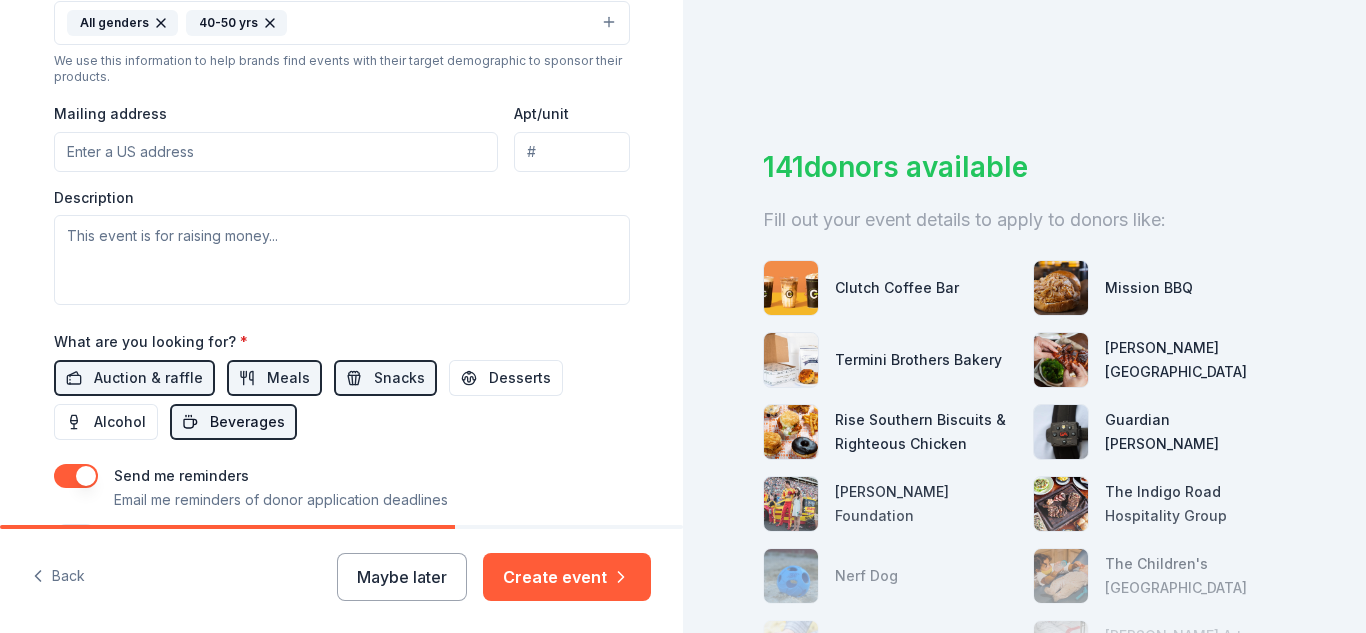 scroll, scrollTop: 38, scrollLeft: 0, axis: vertical 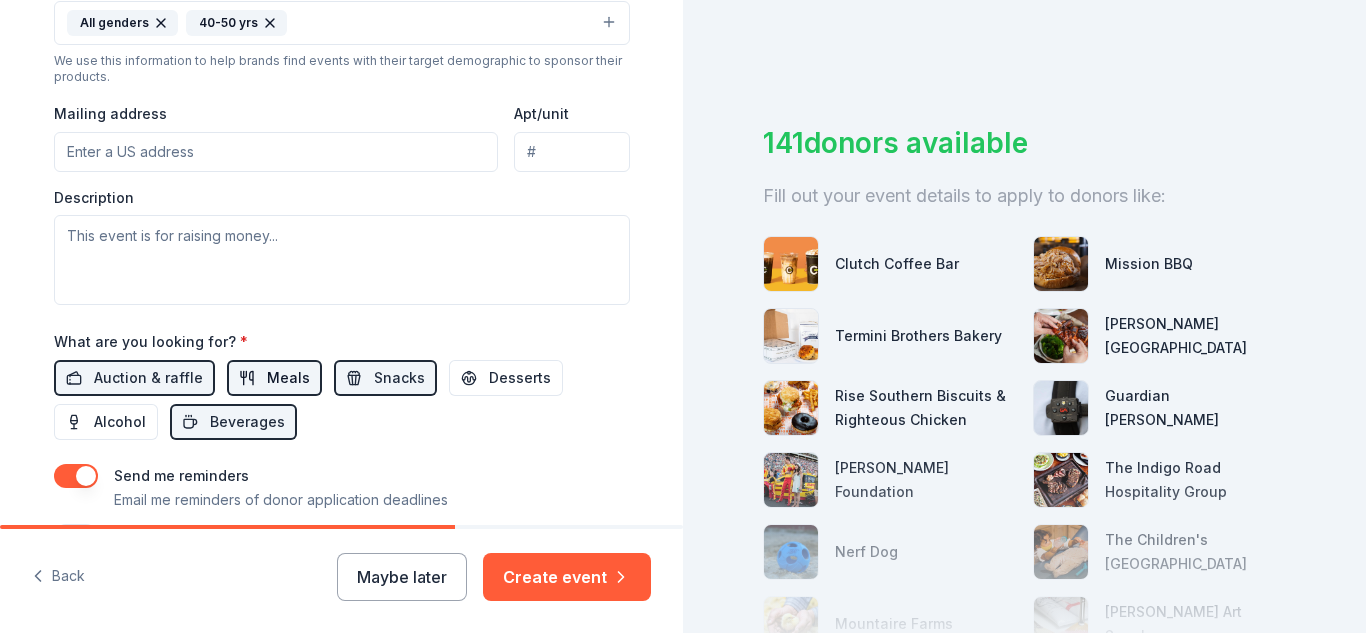 click on "Meals" at bounding box center (288, 378) 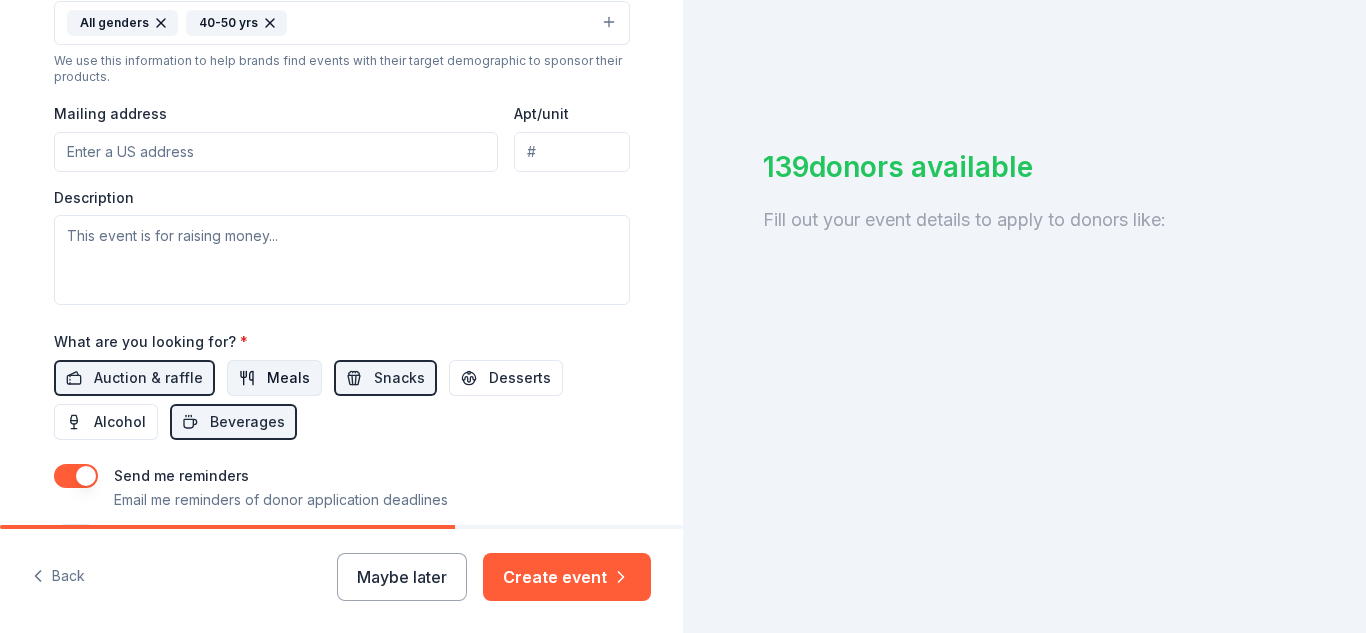 scroll, scrollTop: 38, scrollLeft: 0, axis: vertical 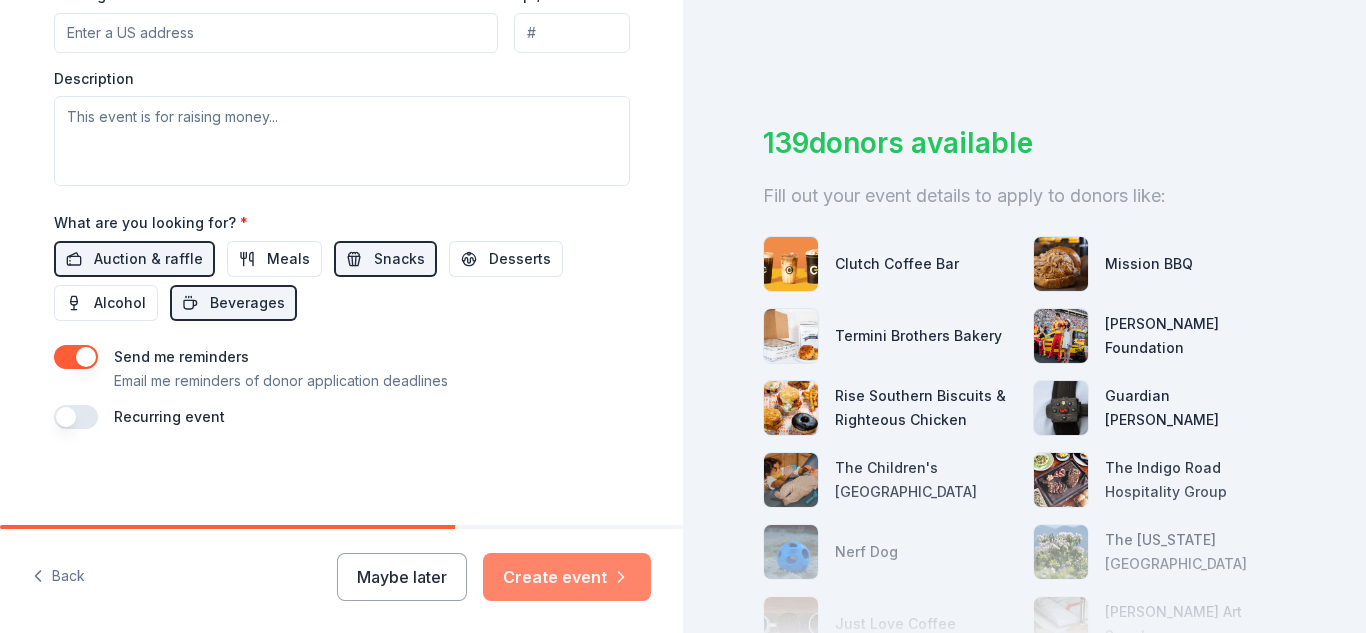 click on "Create event" at bounding box center [567, 577] 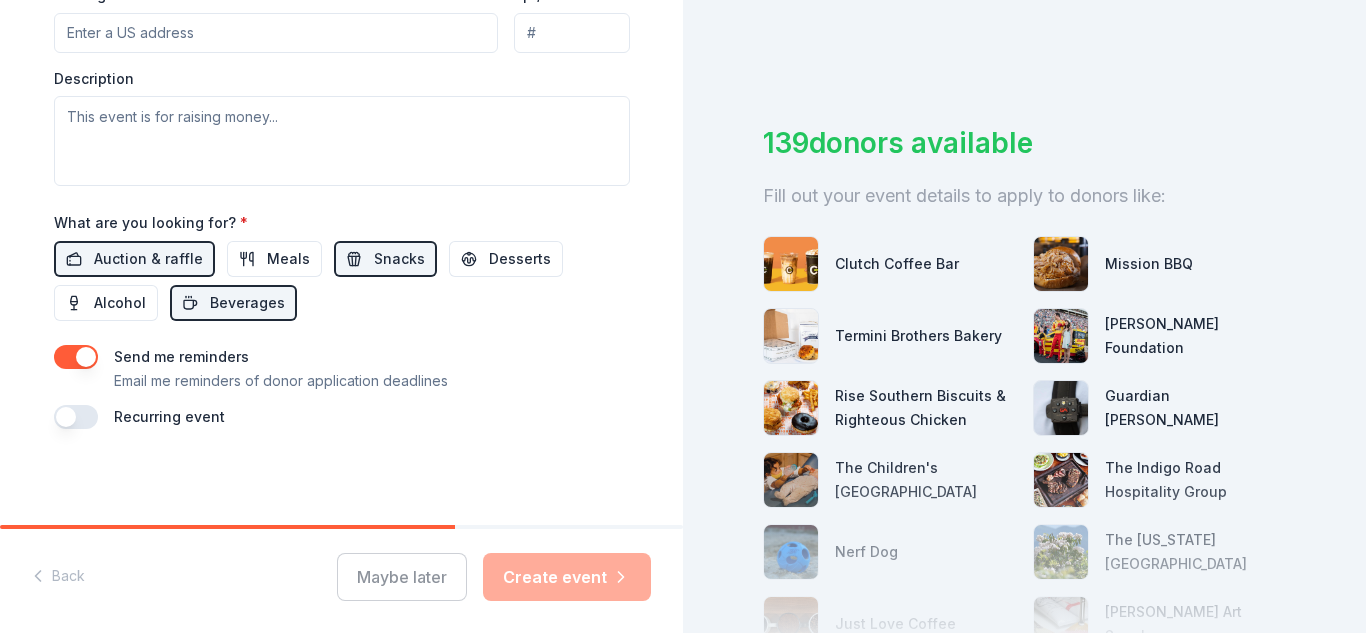 click on "Tell us about your event. We'll find in-kind donations you can apply for. Event name * Hollywood Glam Gala 19 /100 Event website tgemotionalwellness.com Attendance * 75 Date * 10/18/2025 ZIP code * 28306 Event type * Health & wellness Demographic All genders 40-50 yrs We use this information to help brands find events with their target demographic to sponsor their products. Mailing address Apt/unit Description What are you looking for? * Auction & raffle Meals Snacks Desserts Alcohol Beverages Send me reminders Email me reminders of donor application deadlines Recurring event Back Maybe later Create event 139  donors available Fill out your event details to apply to donors like: Clutch Coffee Bar Mission BBQ Termini Brothers Bakery Joey Logano Foundation Rise Southern Biscuits & Righteous Chicken Guardian Angel Device The Children's Museum of Wilmington The Indigo Road Hospitality Group Nerf Dog The North Carolina Arboretum Just Love Coffee Trekell Art Supply See more after you create your event!" at bounding box center (683, 316) 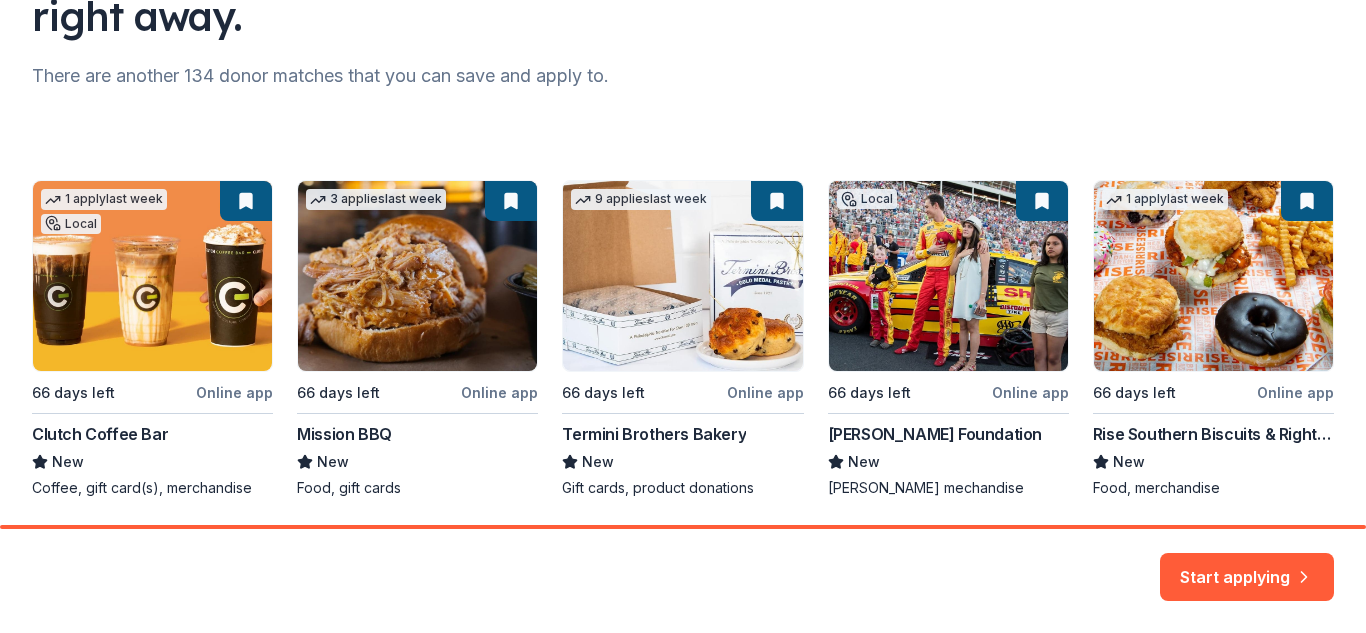 scroll, scrollTop: 230, scrollLeft: 0, axis: vertical 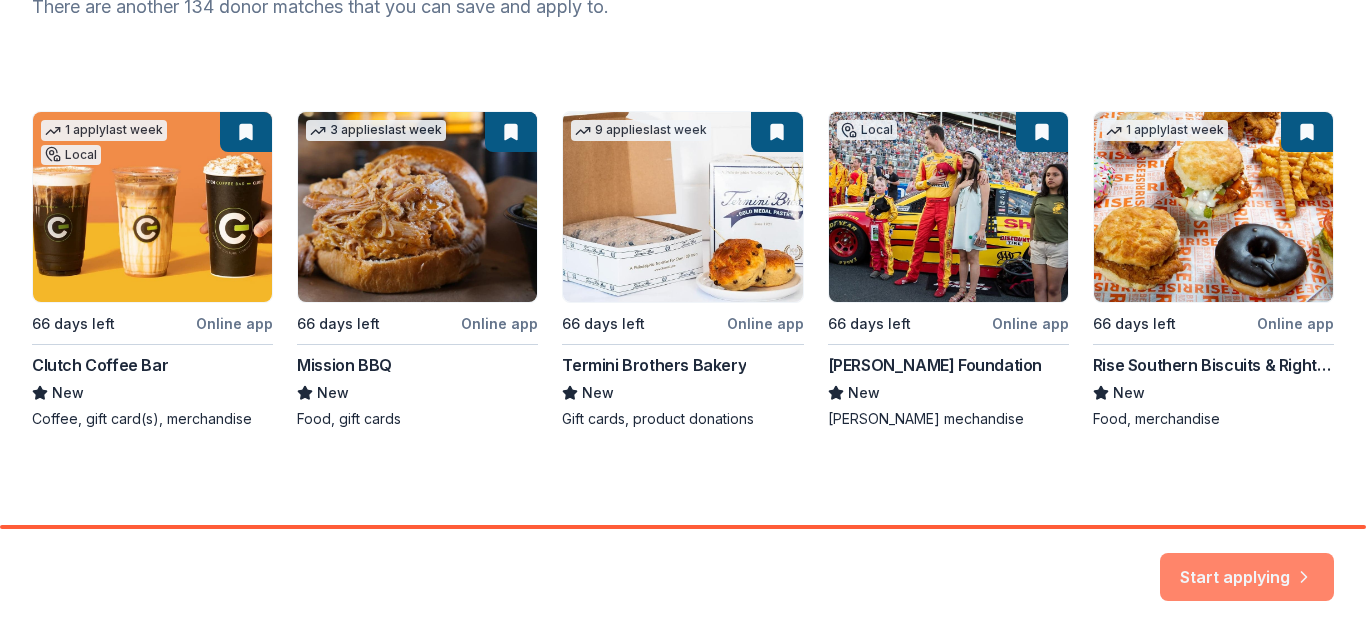 click 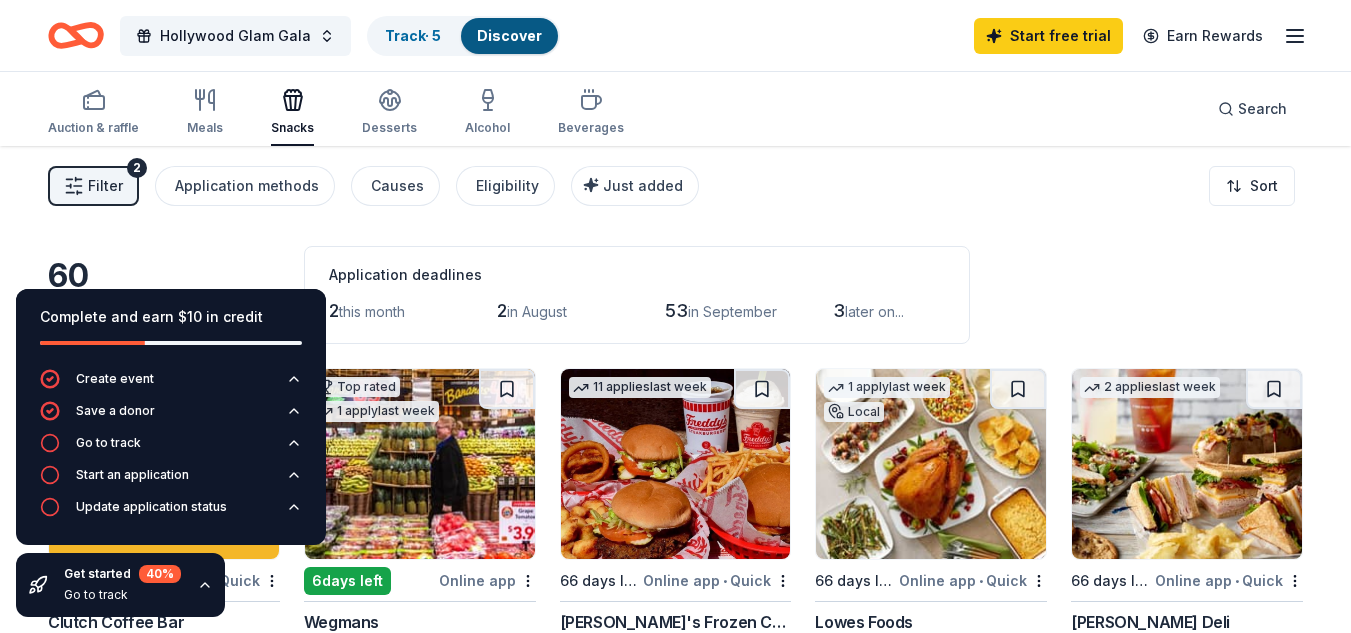 click on "60 results  in  Fayetteville, NC Application deadlines 2  this month 2  in August 53  in September 3  later on... 1   apply  last week Local 66 days left Online app • Quick Clutch Coffee Bar New Coffee, gift card(s), merchandise Top rated 1   apply  last week 6  days left Online app Wegmans 5.0 Food, gift card(s) 11   applies  last week 66 days left Online app • Quick Freddy's Frozen Custard & Steakburgers 4.6 Gift basket(s), gift card(s), food 1   apply  last week Local 66 days left Online app • Quick Lowes Foods New Food, gift card(s) 2   applies  last week 66 days left Online app • Quick McAlister's Deli New Food, gift card(s) 4   applies  last week 75 days left Online app • Quick Bobo's Bakery 5.0 Baked goods  Local 82 days left Online app • Quick Bojangles New Food, monetary donations, goody bags, door prize items 1   apply  last week 66 days left Online app • Quick Taziki's Mediterranean Cafe 5.0 Food, gift card(s) 9   applies  last week 66 days left Online app Termini Brothers Bakery New" at bounding box center (675, 1420) 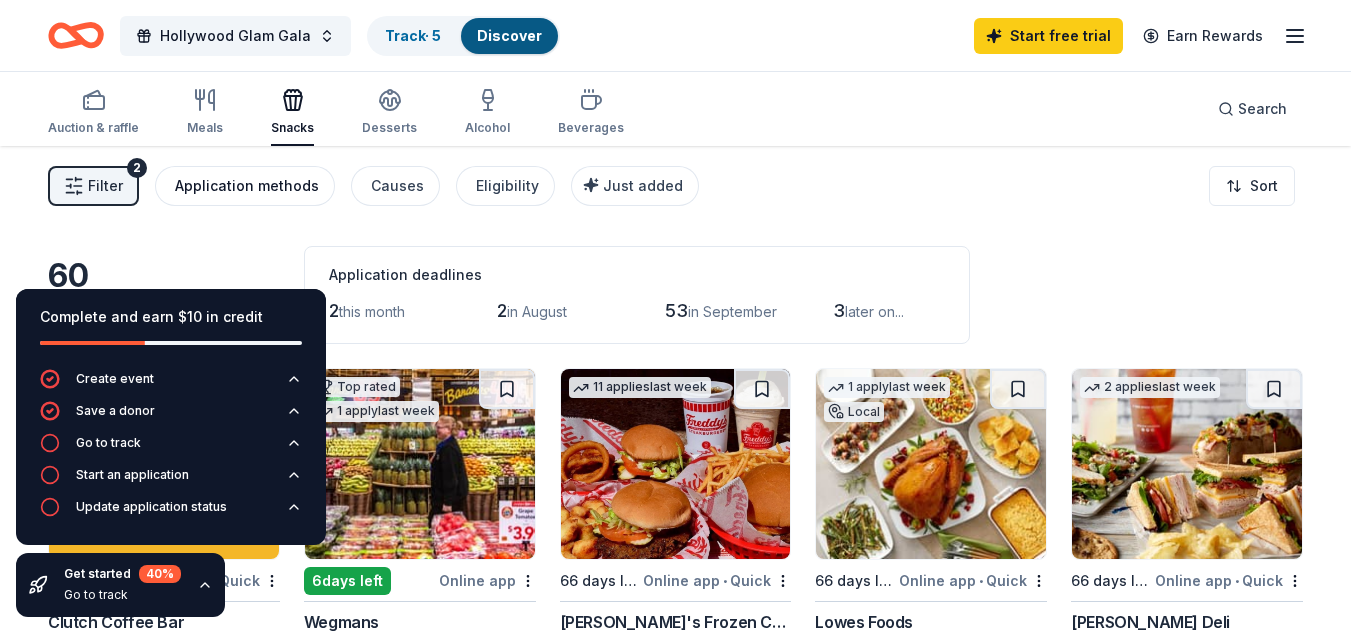 click on "Application methods" at bounding box center [247, 186] 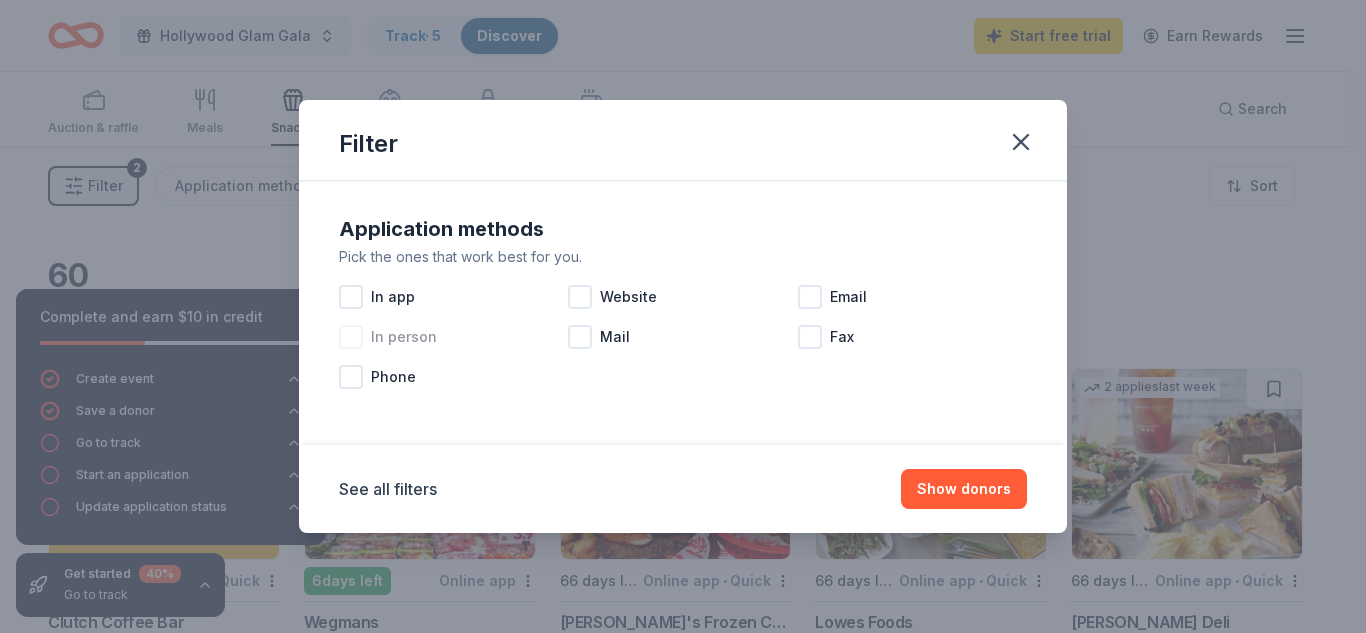 click at bounding box center [351, 337] 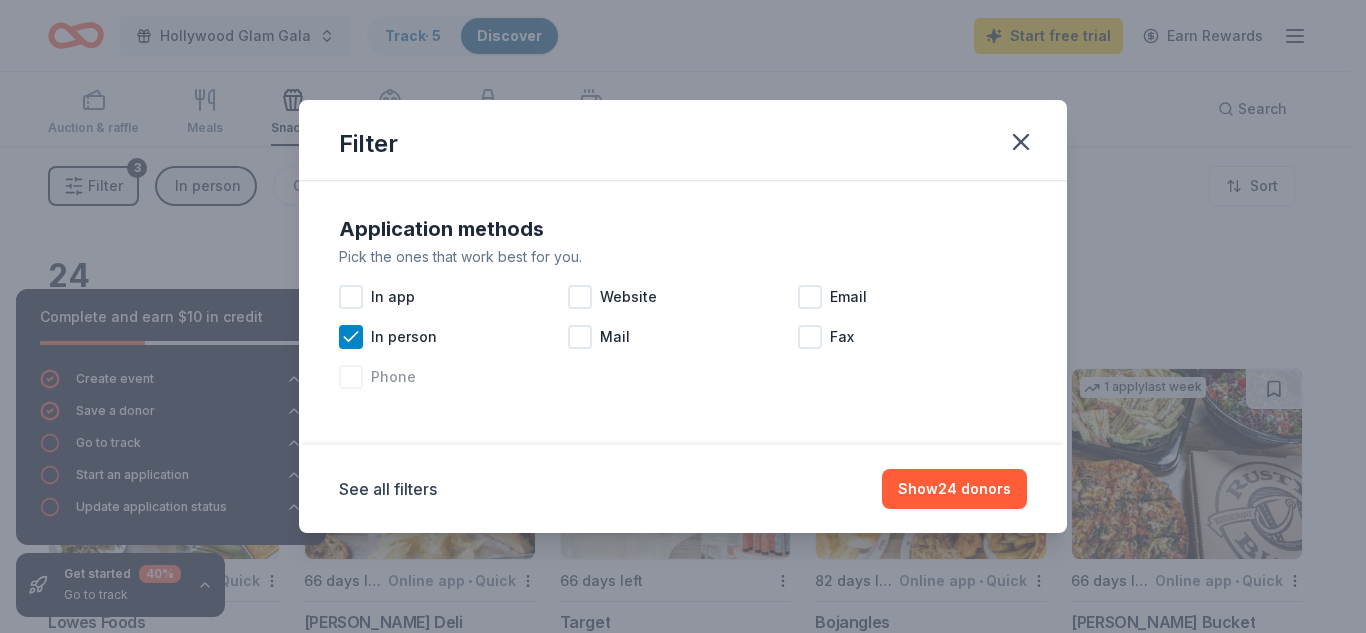 click at bounding box center [351, 377] 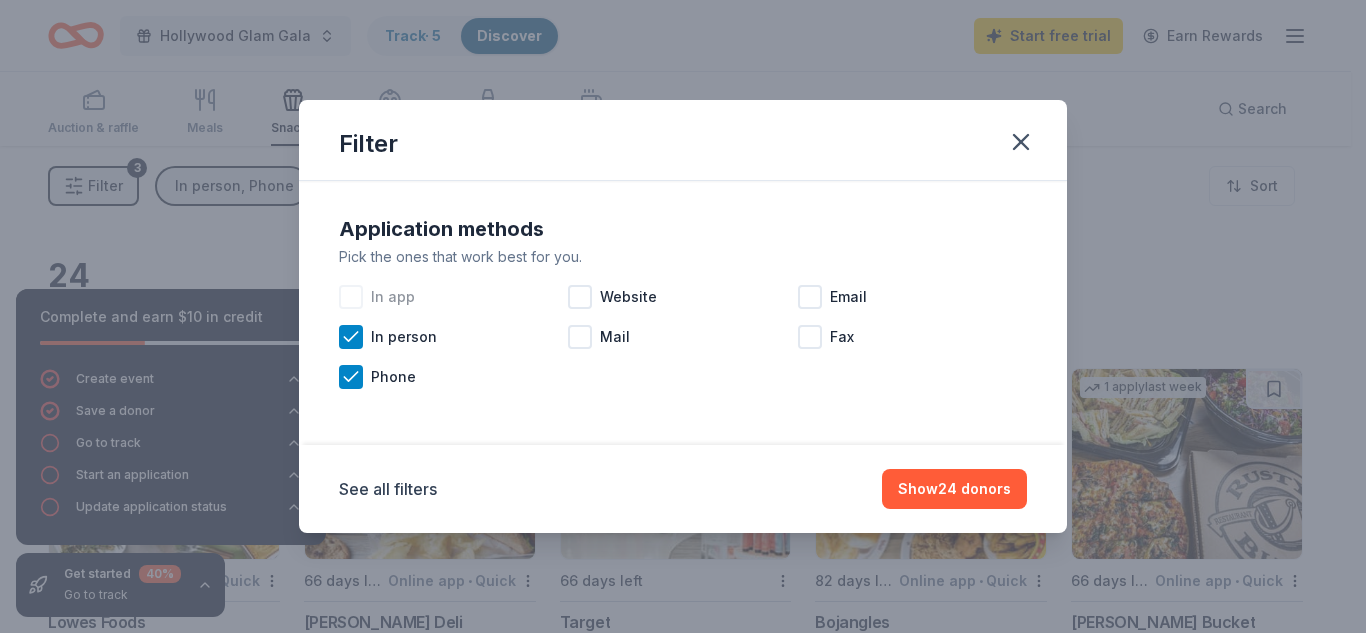 click at bounding box center [351, 297] 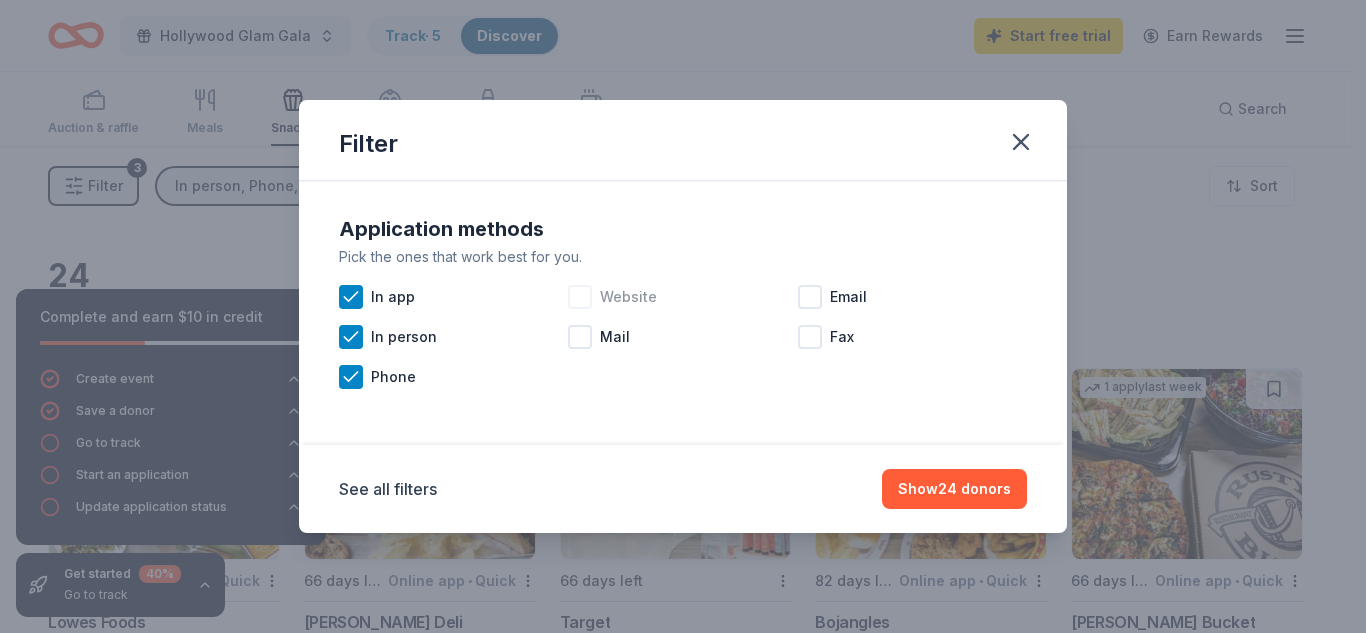 click at bounding box center (580, 297) 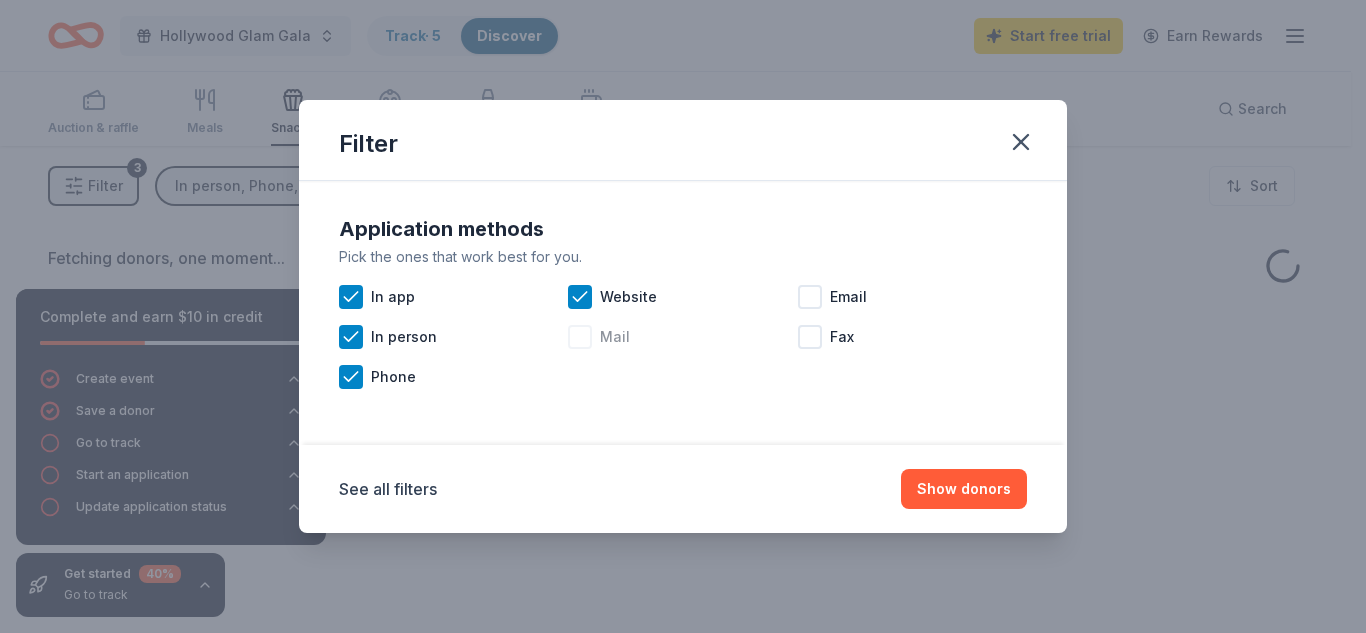 click at bounding box center [580, 337] 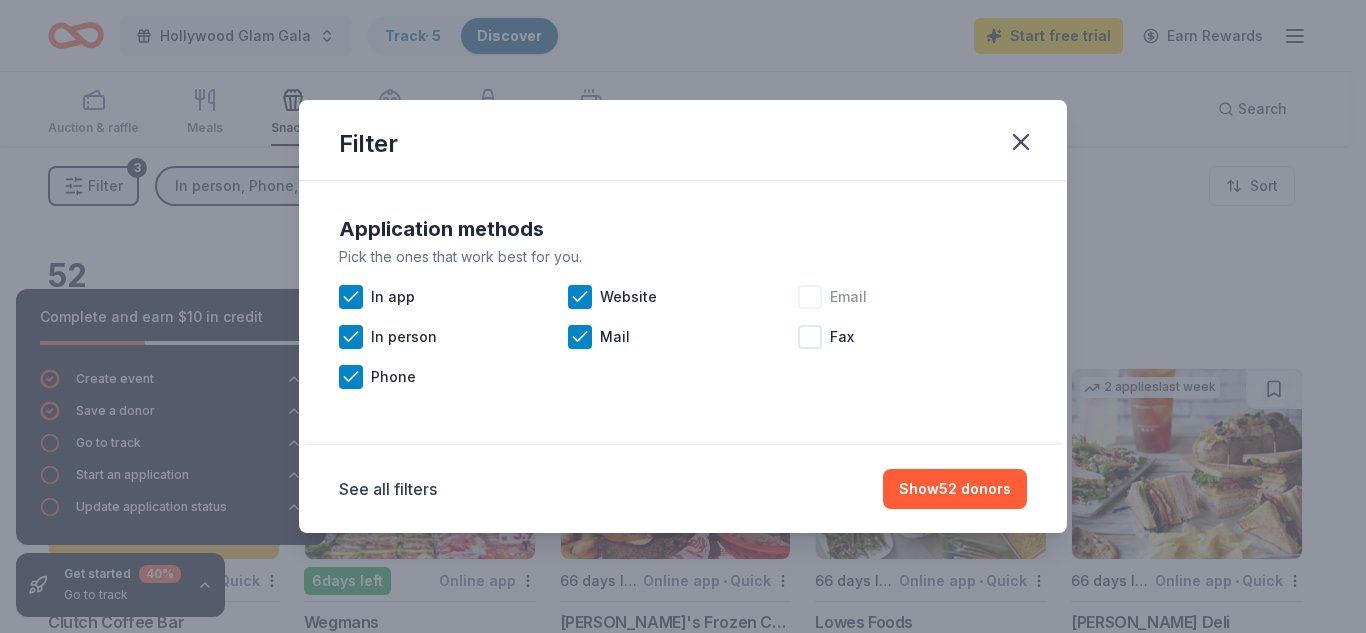 click at bounding box center [810, 297] 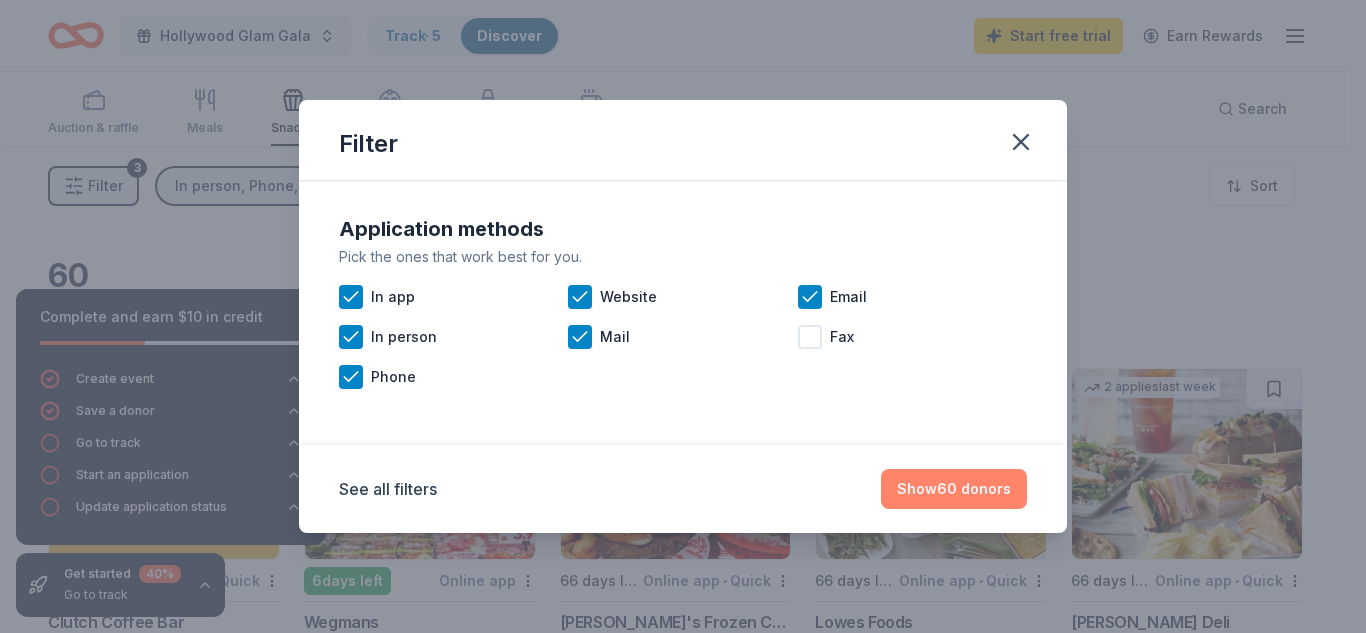 click on "Show  60   donors" at bounding box center (954, 489) 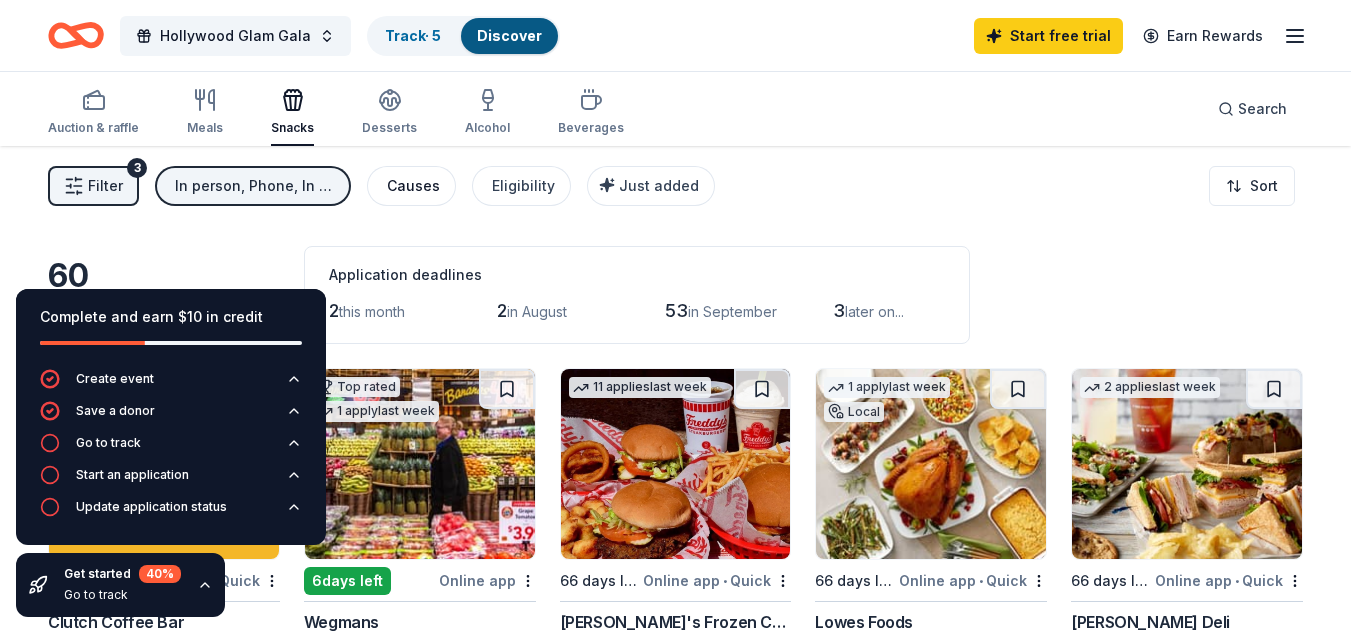 click on "Causes" at bounding box center [413, 186] 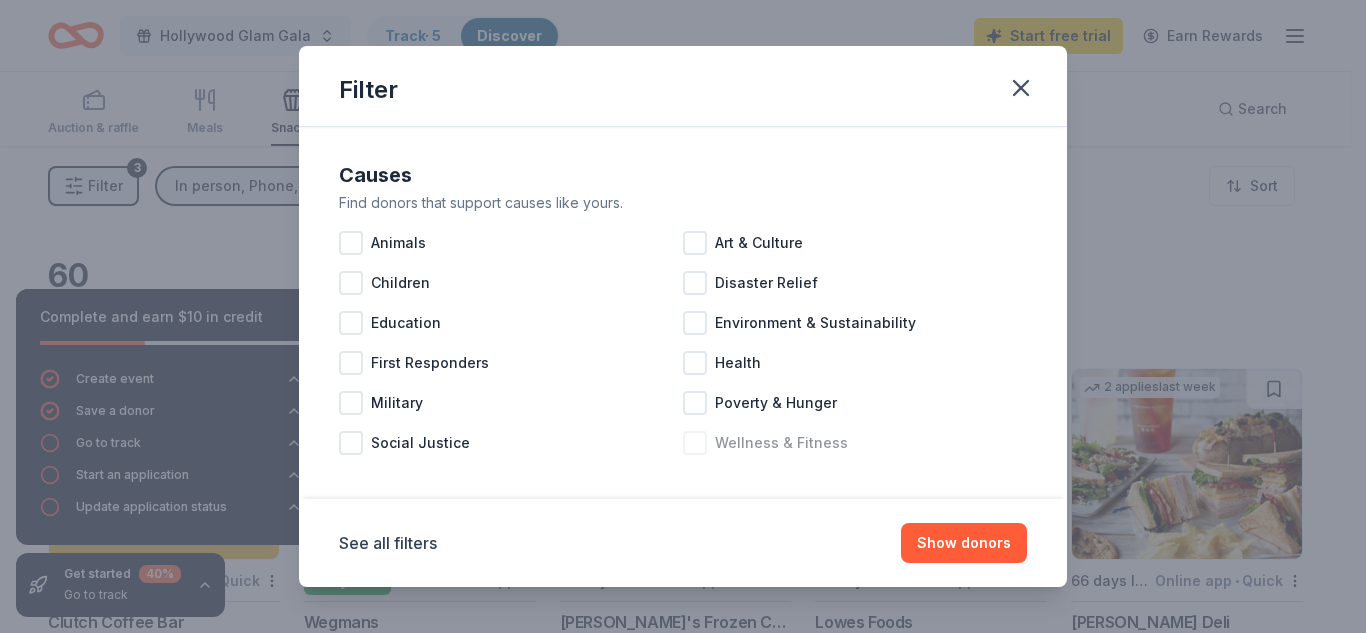 click at bounding box center (695, 443) 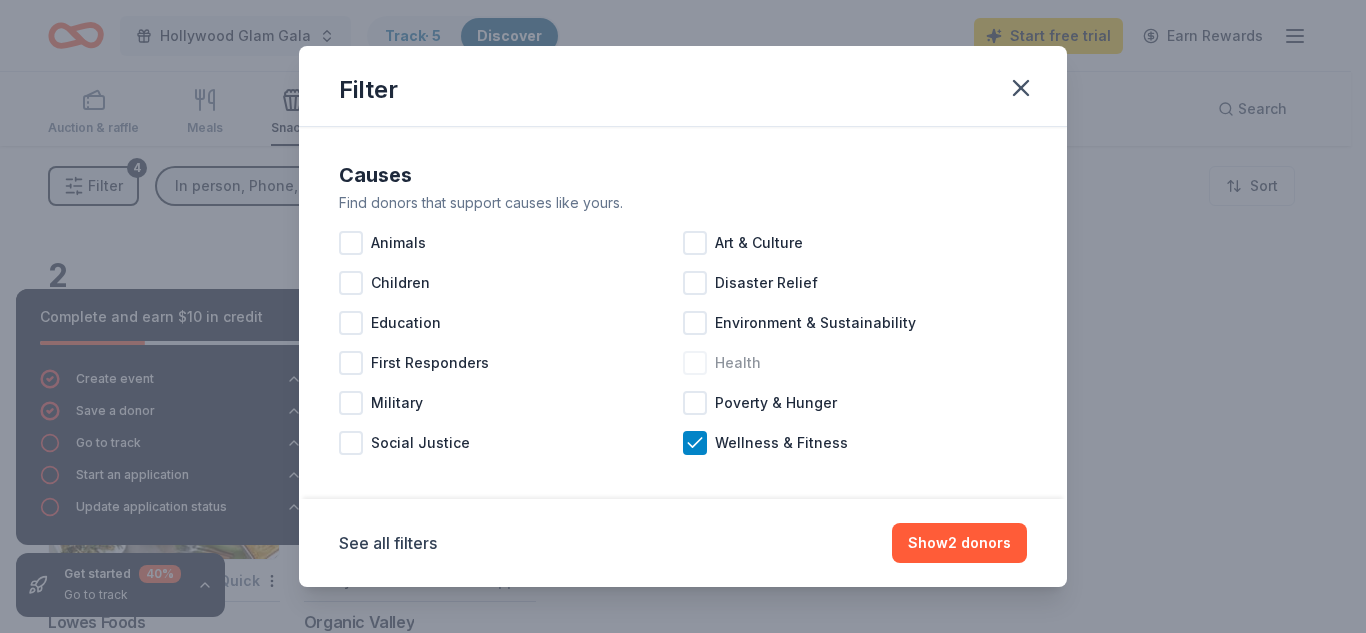 click at bounding box center (695, 363) 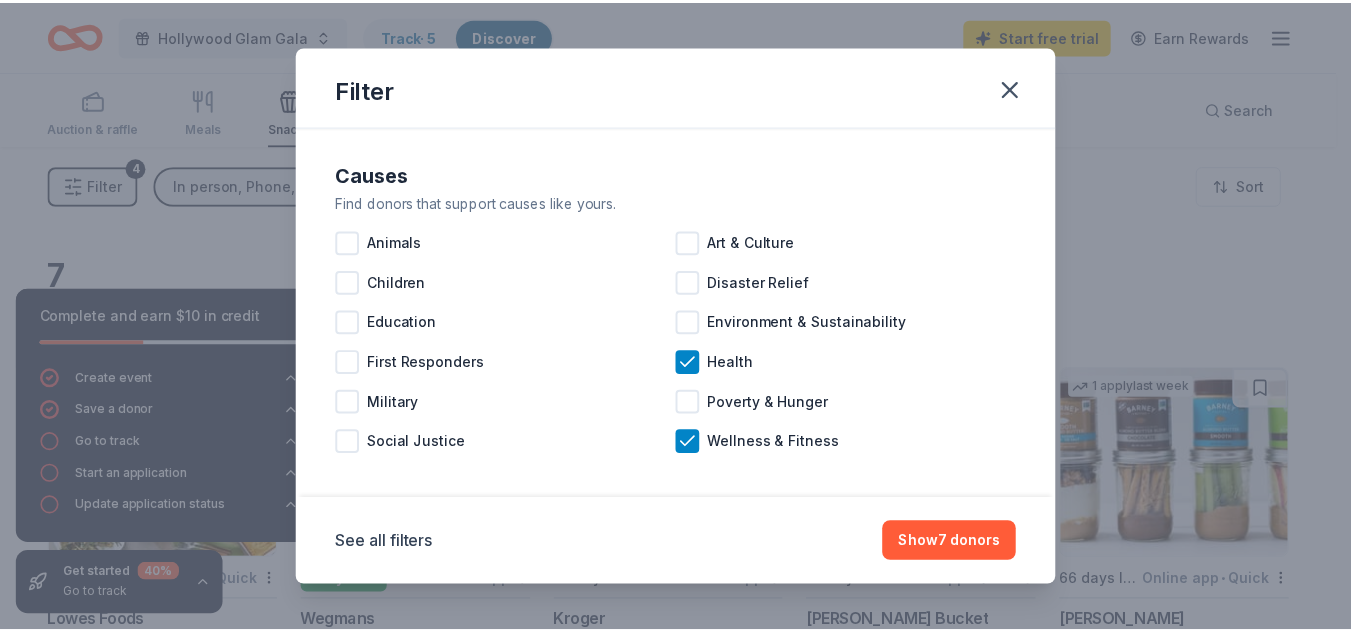 scroll, scrollTop: 12, scrollLeft: 0, axis: vertical 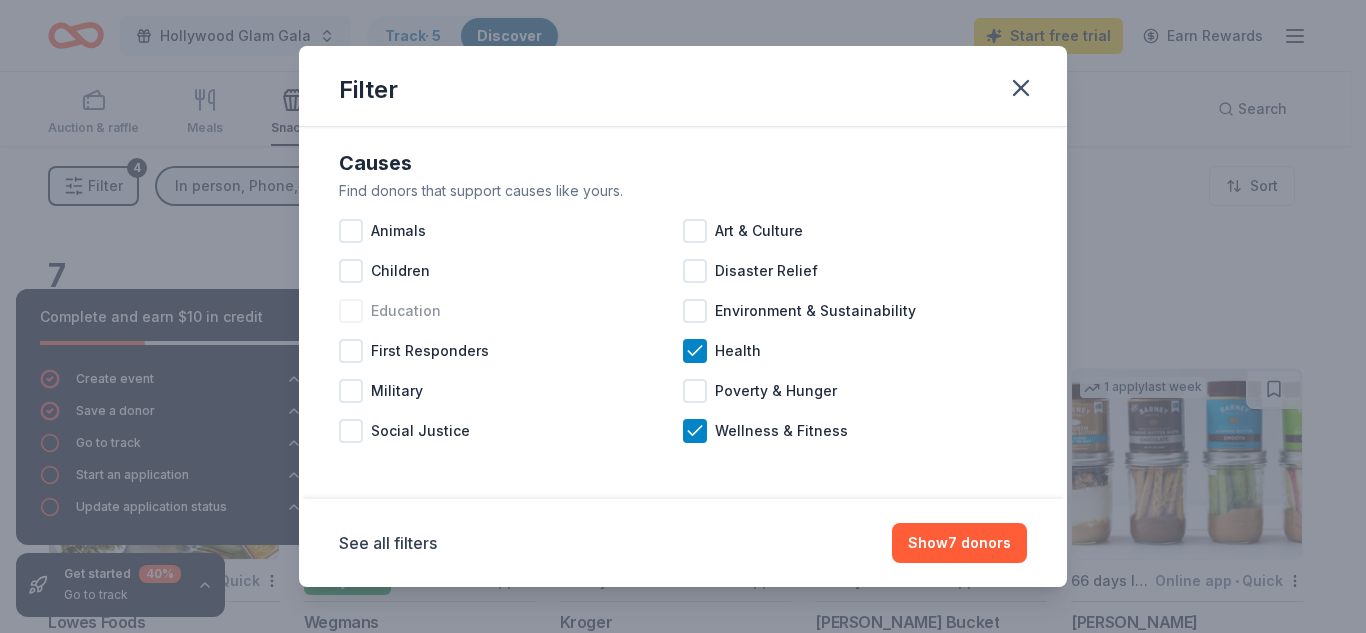click at bounding box center (351, 311) 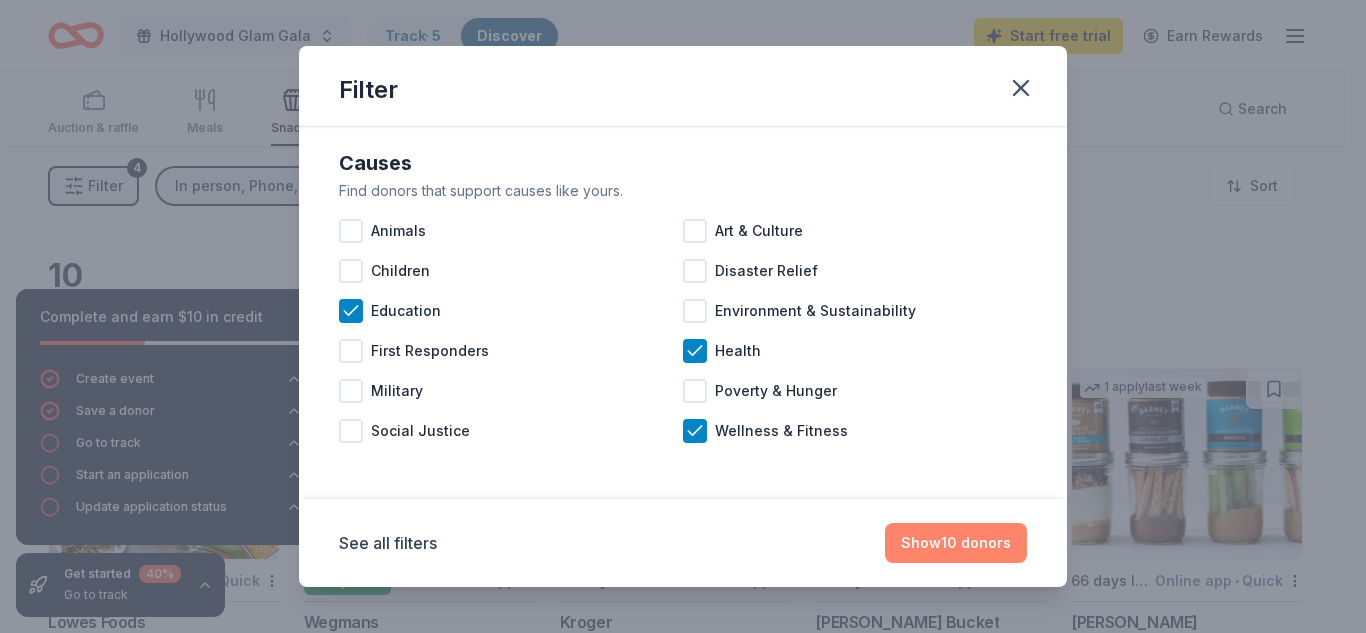 click on "Show  10   donors" at bounding box center (956, 543) 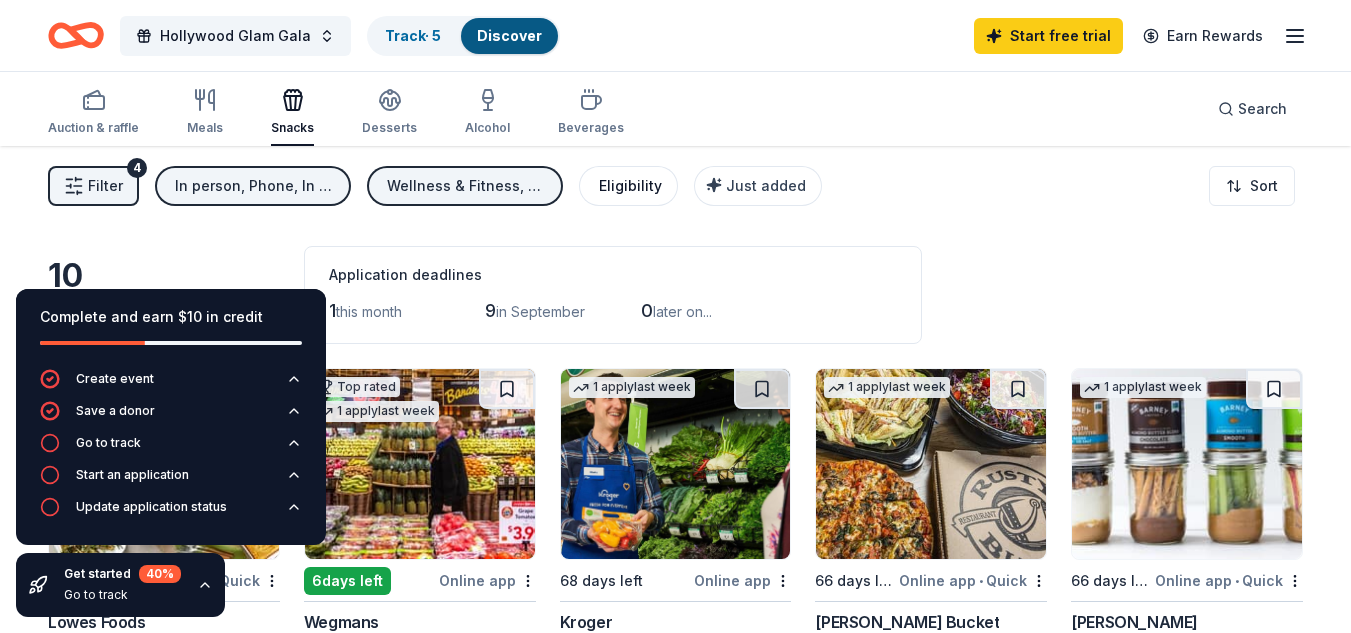 click on "Eligibility" at bounding box center (630, 186) 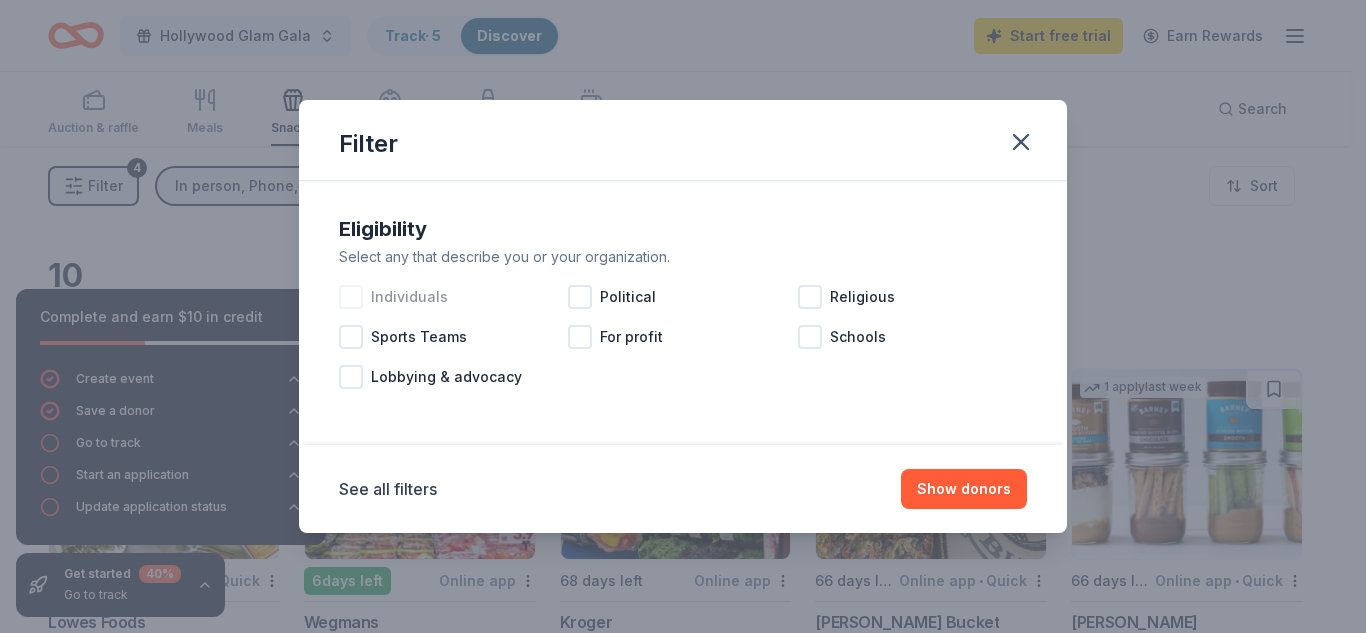 click at bounding box center (351, 297) 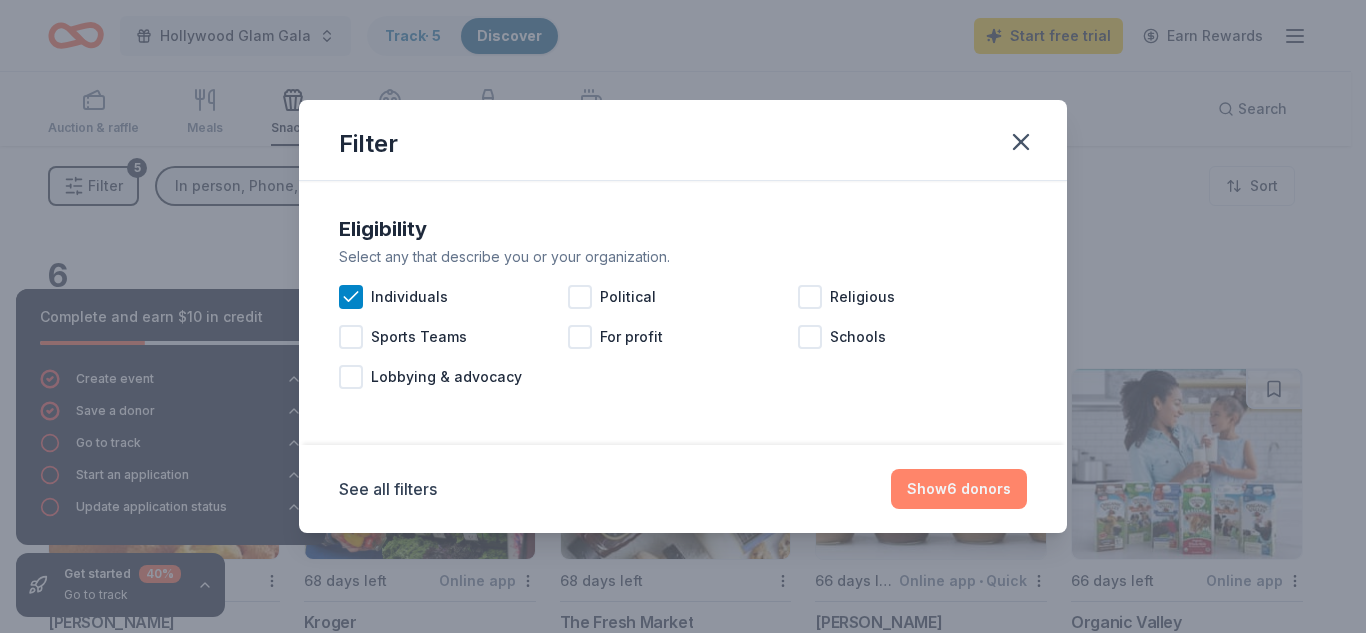 click on "Show  6   donors" at bounding box center (959, 489) 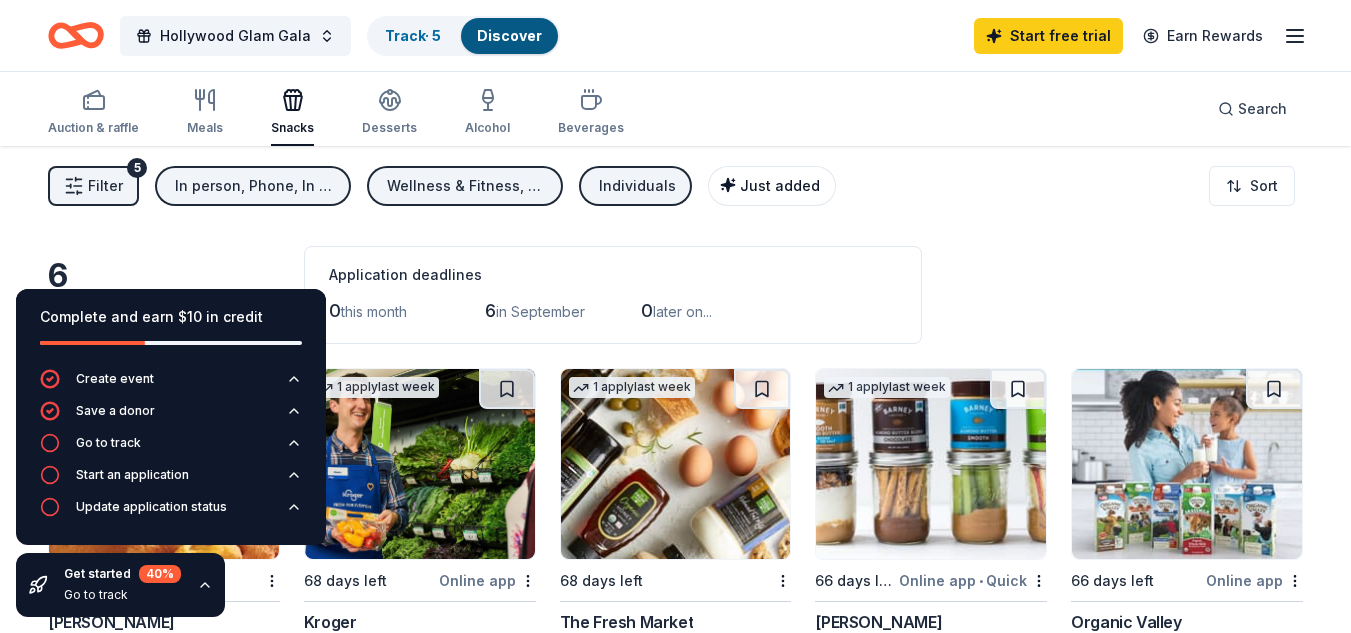 click on "Just added" at bounding box center (780, 185) 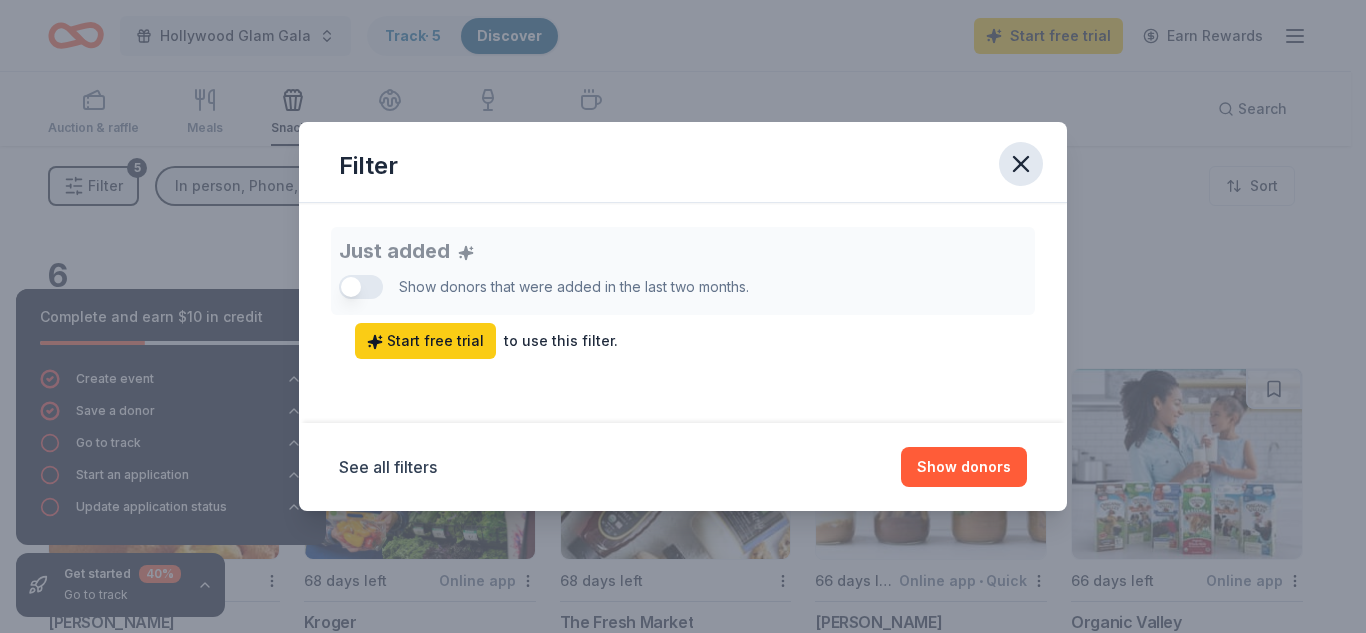 click 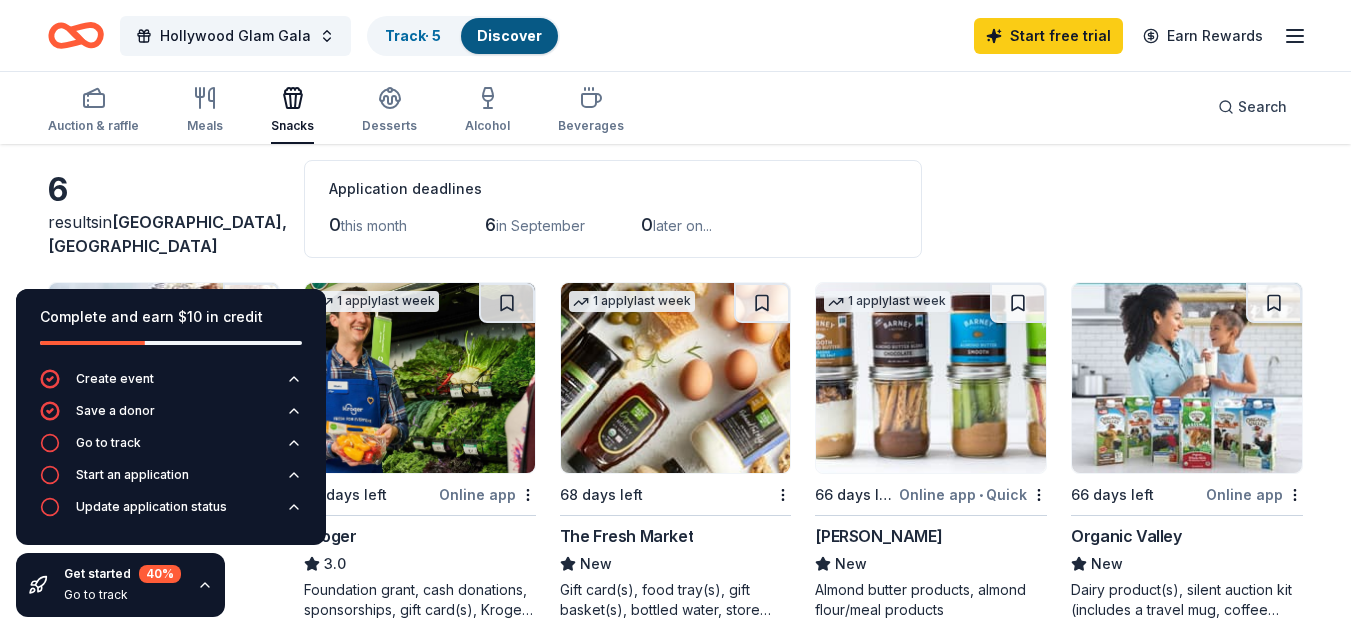 scroll, scrollTop: 81, scrollLeft: 0, axis: vertical 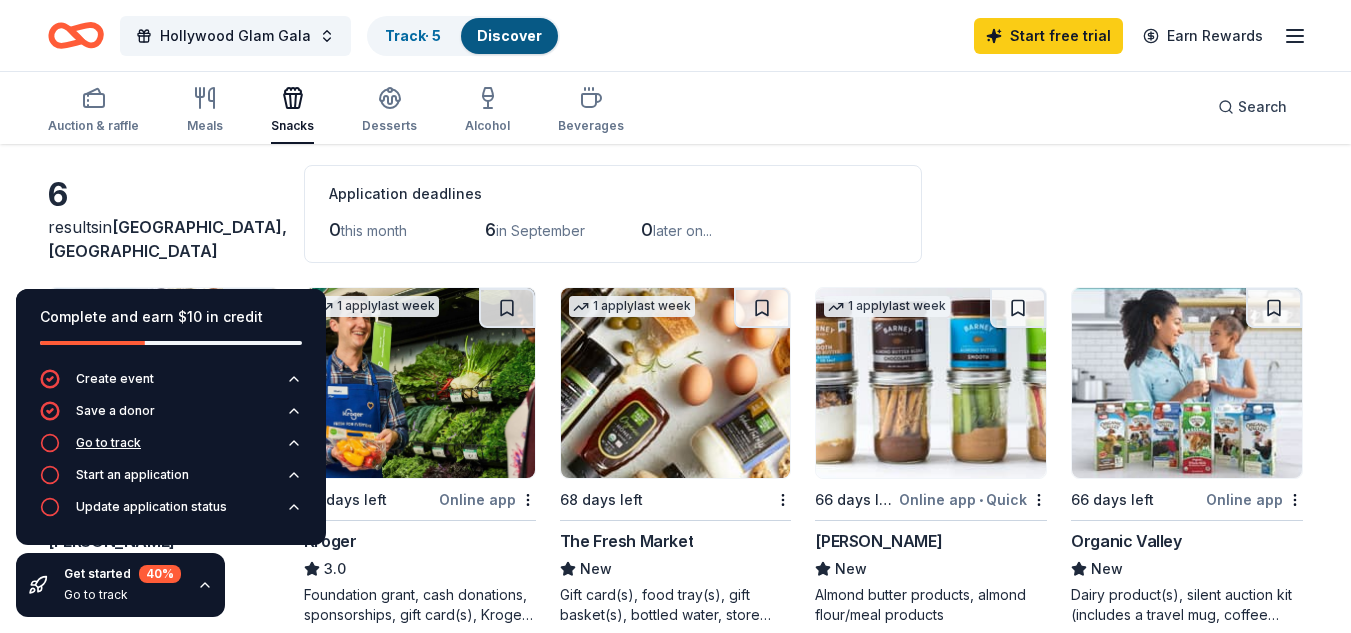 click on "Go to track" at bounding box center (108, 443) 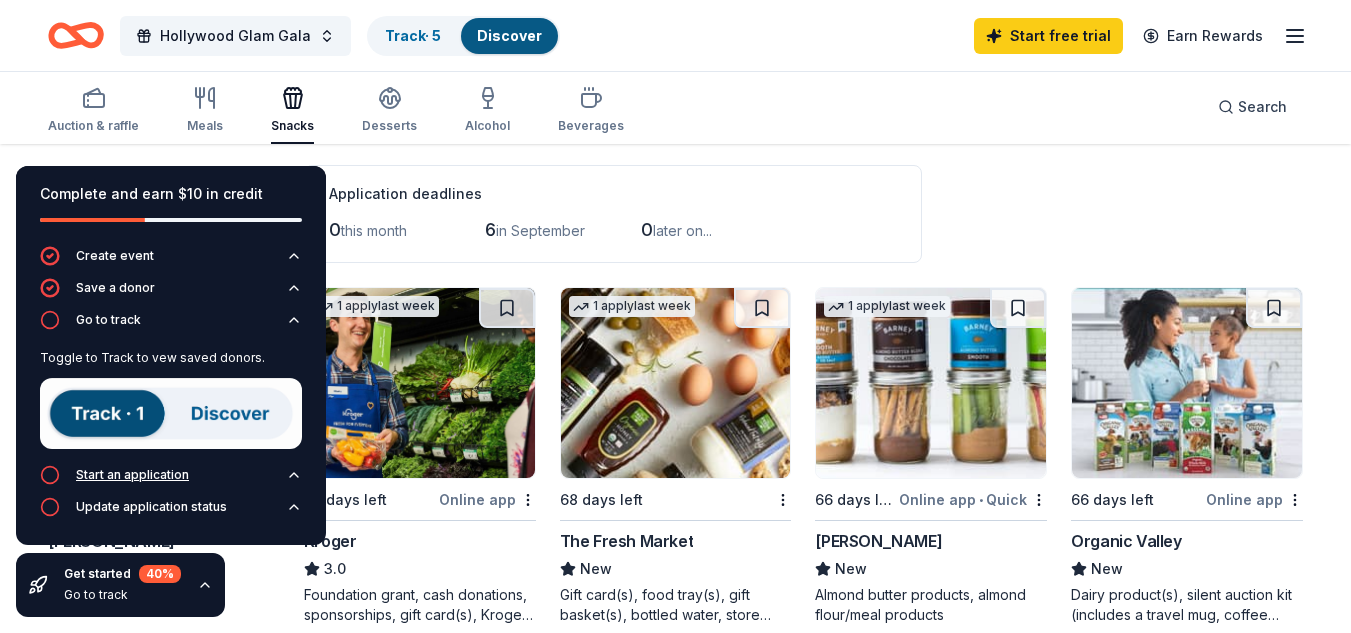click 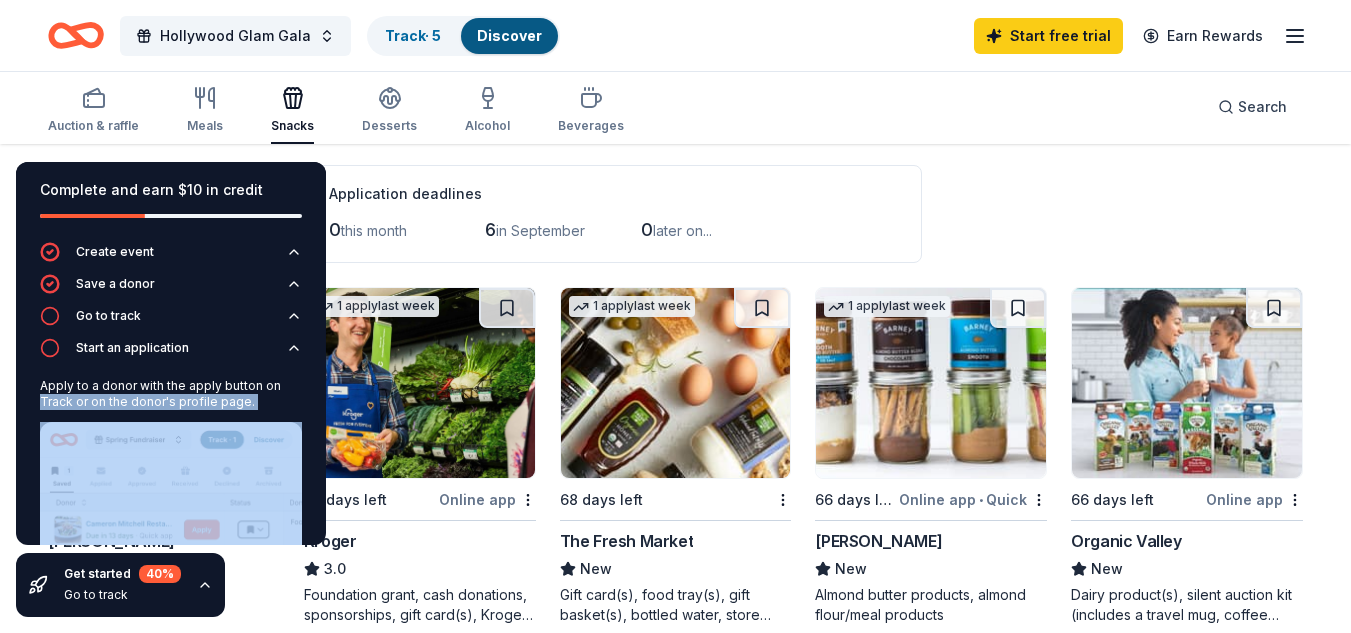 drag, startPoint x: 310, startPoint y: 385, endPoint x: 316, endPoint y: 496, distance: 111.16204 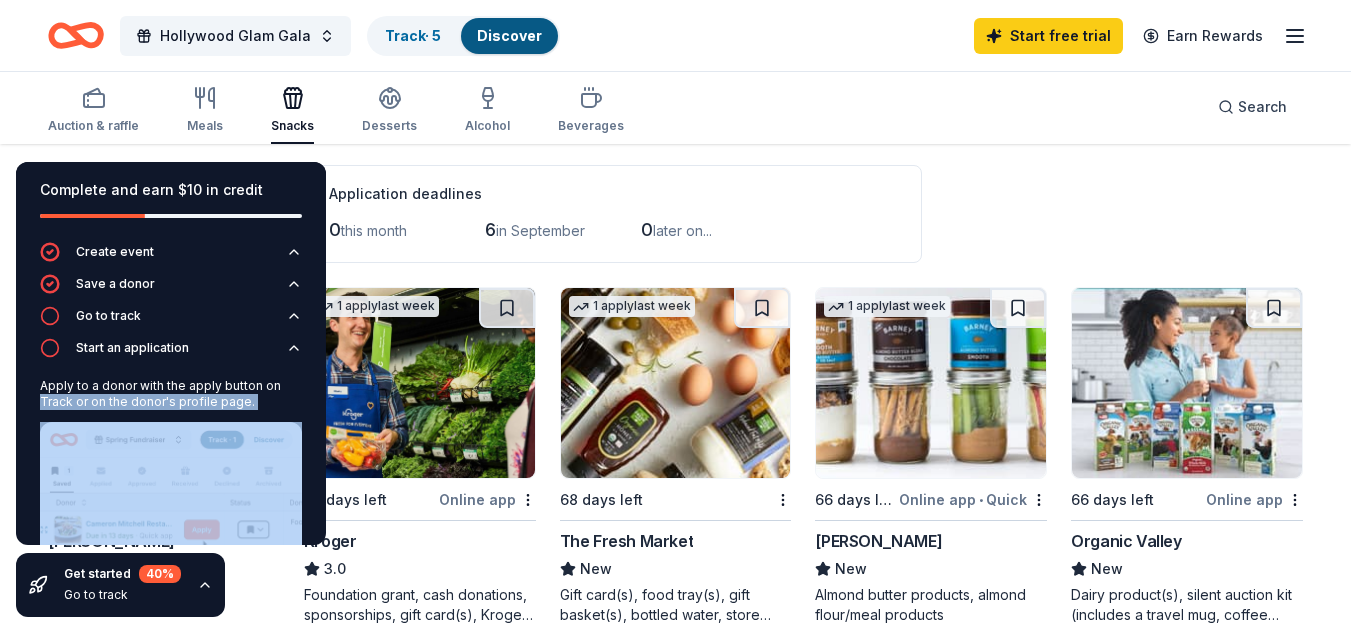 click on "Complete and earn $10 in credit Create event Save a donor Go to track Start an application Apply to a donor with the apply button on Track or on the donor's profile page. Update application status" at bounding box center (171, 353) 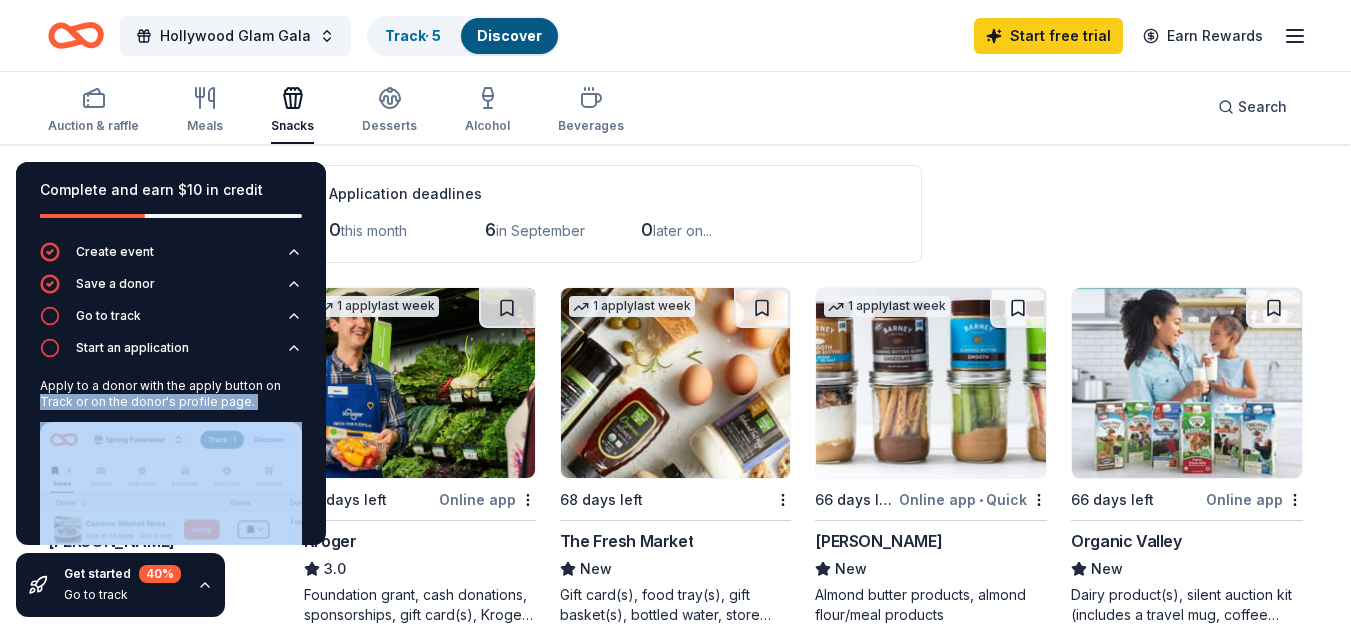 scroll, scrollTop: 100, scrollLeft: 0, axis: vertical 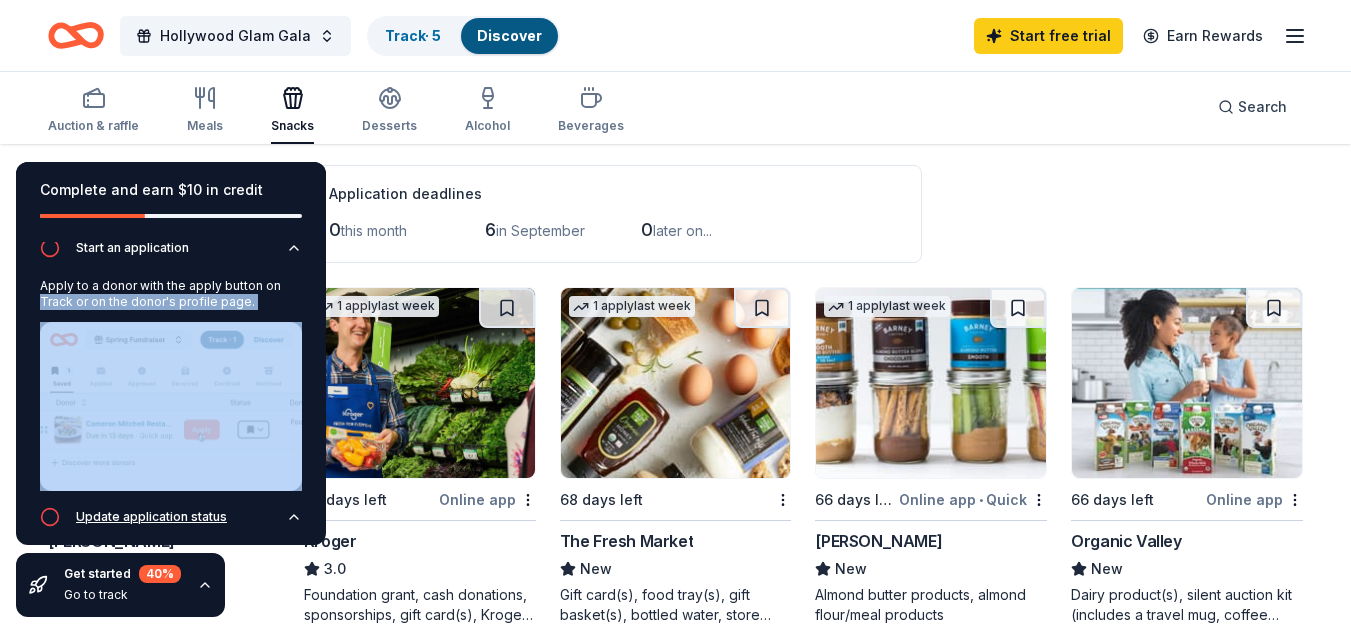 click on "Update application status" at bounding box center [151, 517] 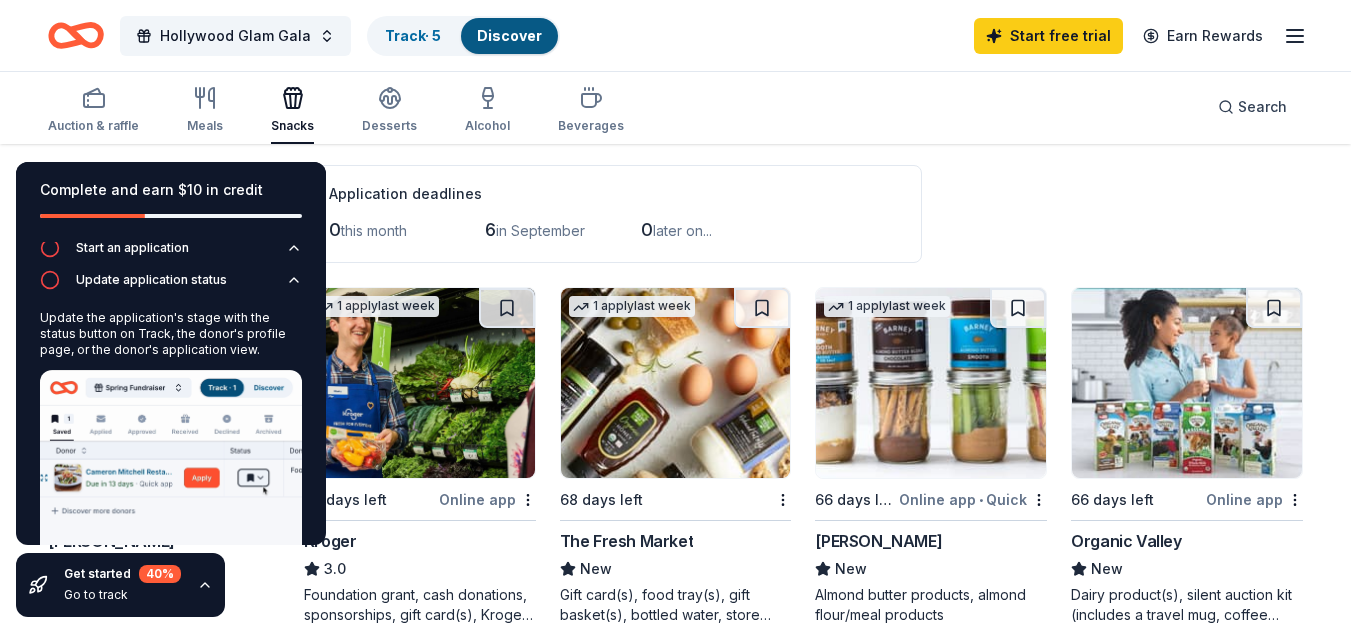 scroll, scrollTop: 155, scrollLeft: 0, axis: vertical 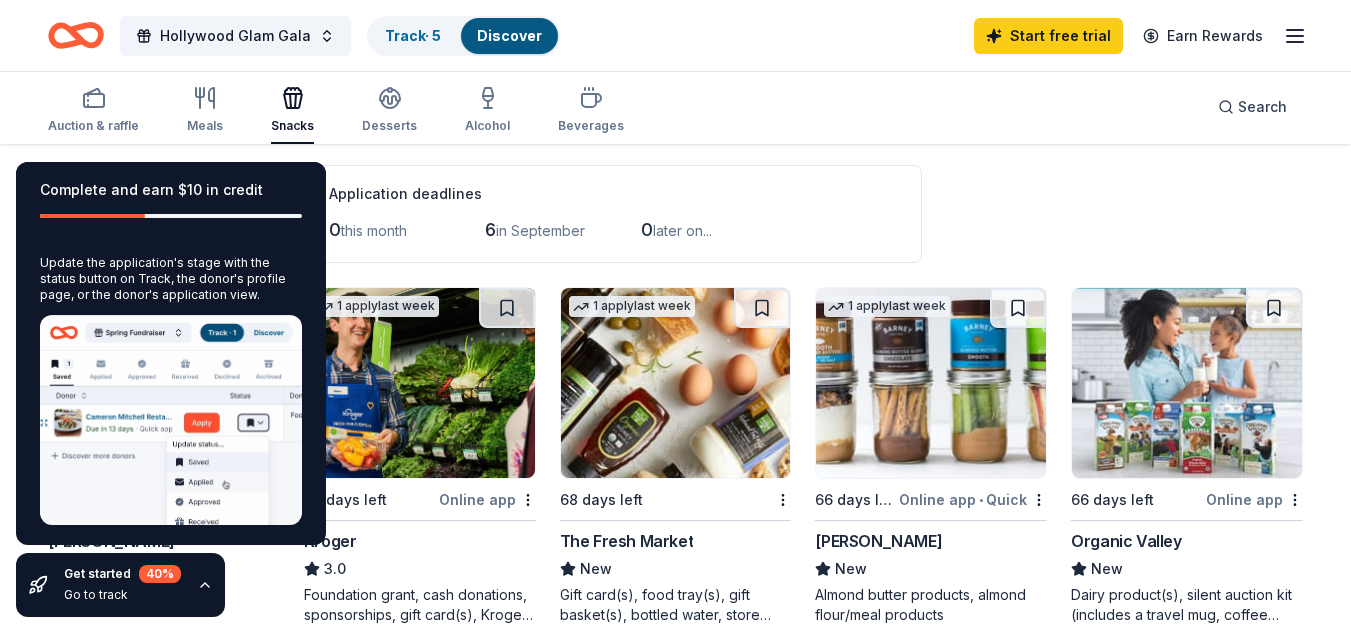 click on "6 results  in  Fayetteville, NC Application deadlines 0  this month 6  in September 0  later on..." at bounding box center (675, 214) 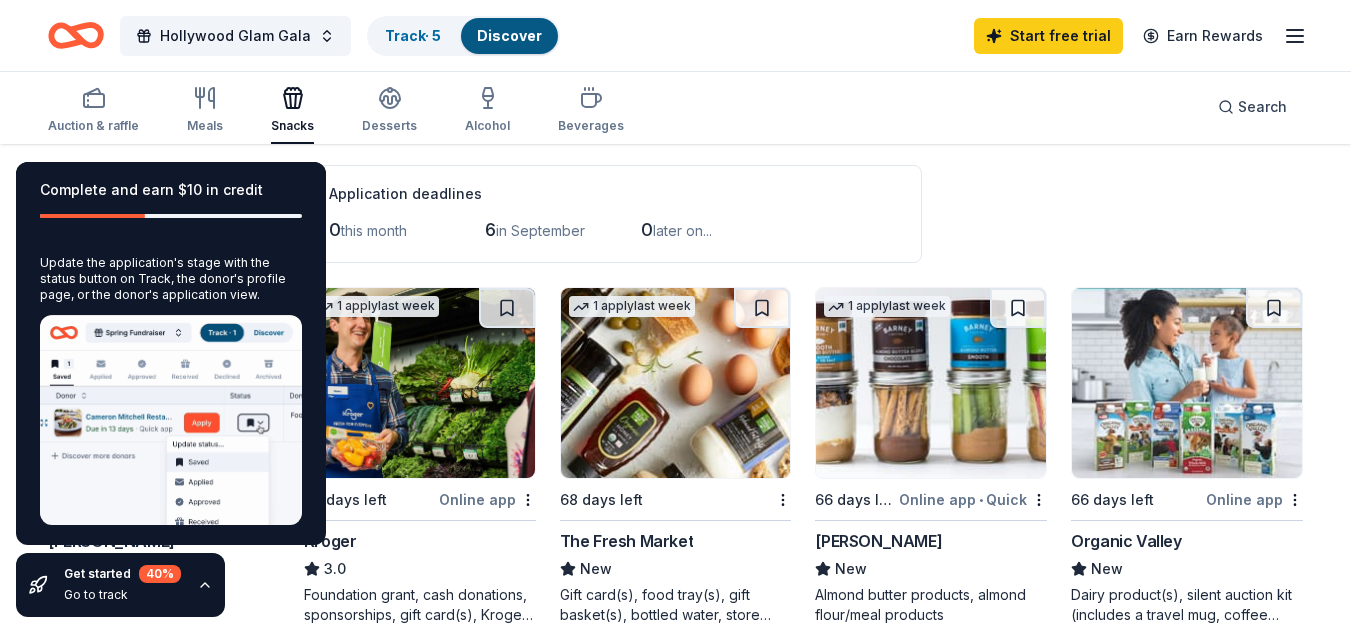 click on "Complete and earn $10 in credit Create event Save a donor Go to track Start an application Update application status Update the application's stage with the status button on Track, the donor's profile page, or the donor's application view. Get started 40 % Go to track" at bounding box center [171, 389] 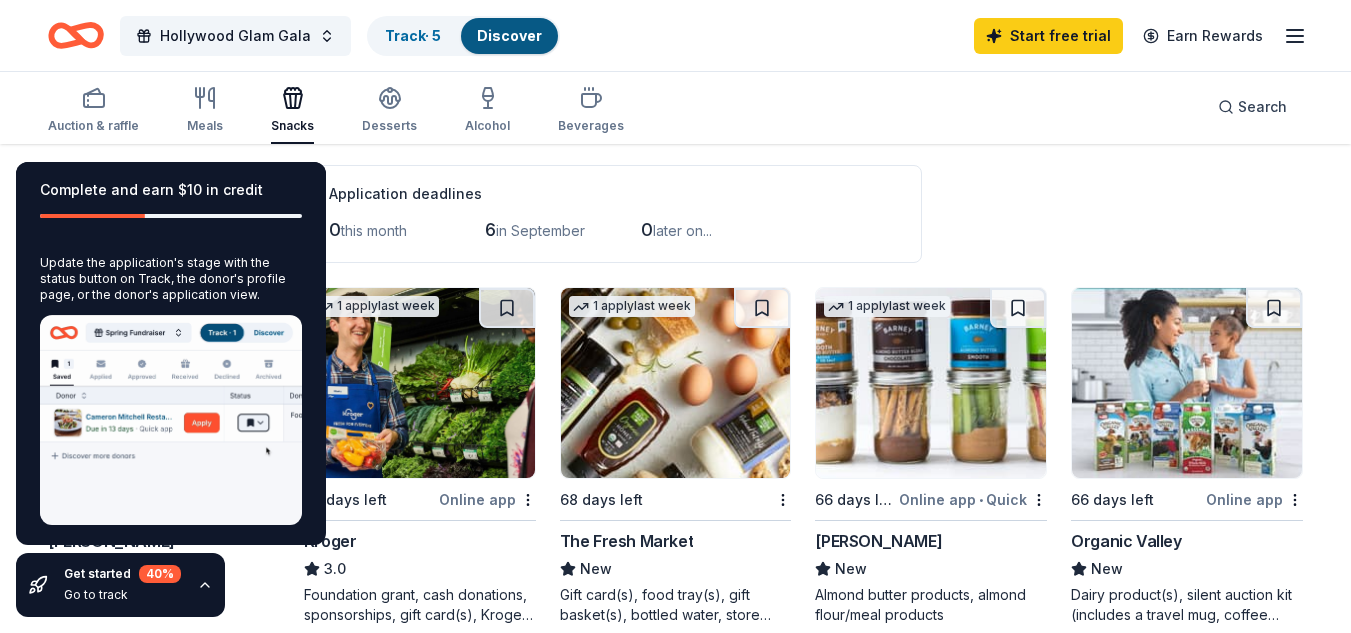 scroll, scrollTop: 0, scrollLeft: 0, axis: both 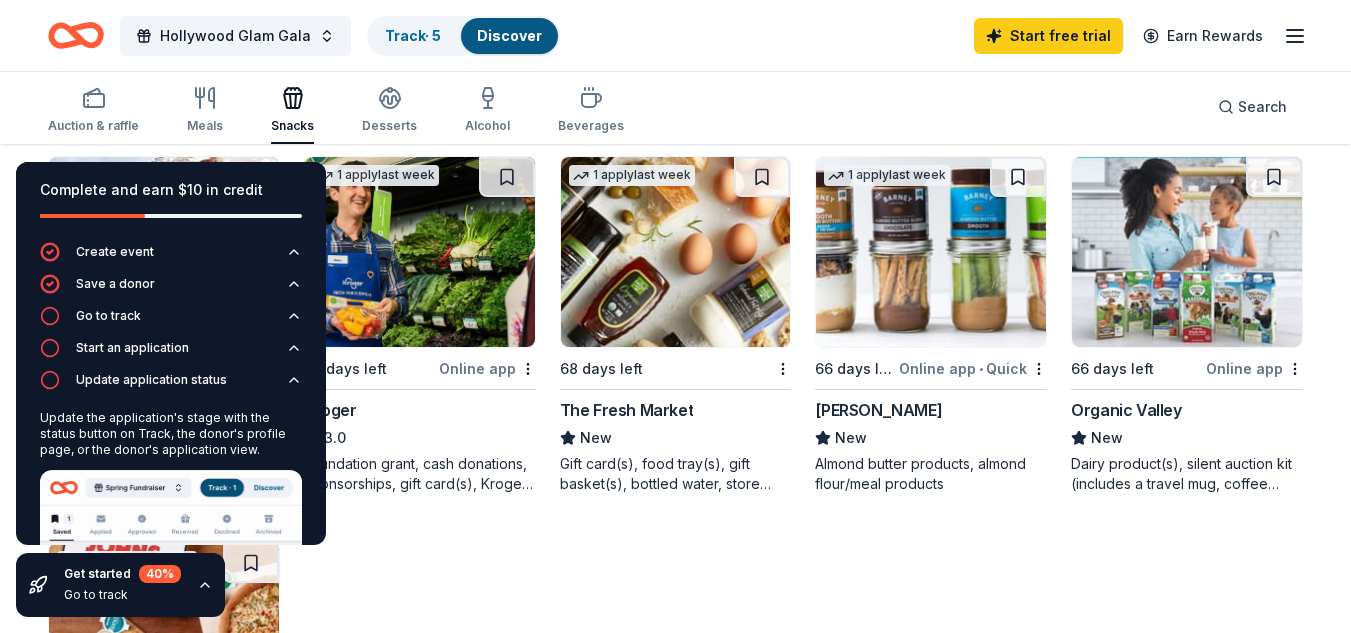 click 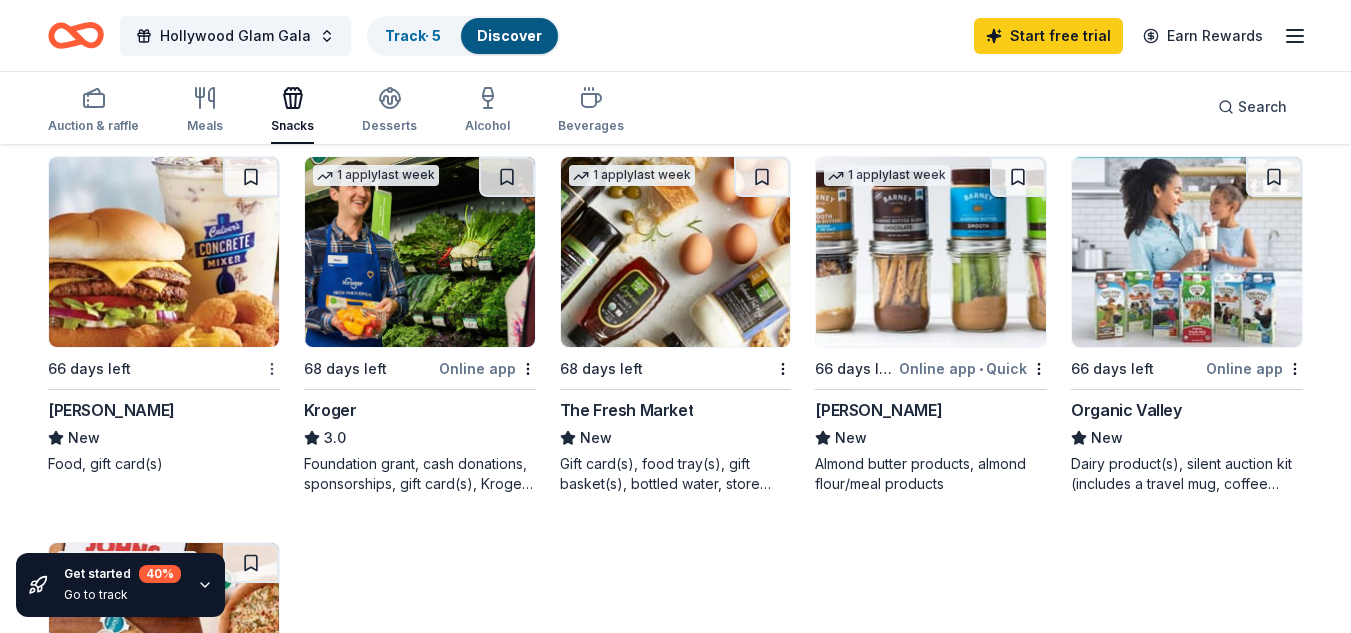 click on "Hollywood Glam Gala Track  · 5 Discover Start free  trial Earn Rewards Auction & raffle Meals Snacks Desserts Alcohol Beverages Search Filter 5 In person, Phone, In app, Website, Mail, Email Wellness & Fitness, Health, Education Individuals Just added Sort Get started 40 % Go to track 6 results  in  Fayetteville, NC Application deadlines 0  this month 6  in September 0  later on... 66 days left Culver's  New Food, gift card(s) 1   apply  last week 68 days left Online app Kroger 3.0 Foundation grant, cash donations, sponsorships, gift card(s), Kroger products 1   apply  last week 68 days left The Fresh Market New Gift card(s), food tray(s), gift basket(s), bottled water, store item(s) 1   apply  last week 66 days left Online app • Quick Barney Butter New Almond butter products, almond flour/meal products 66 days left Online app Organic Valley New Dairy product(s), silent auction kit (includes a travel mug, coffee mug, freezer bag, umbrella, milk glasses, and other merchandise), monetary donation 3   applies" at bounding box center (675, 104) 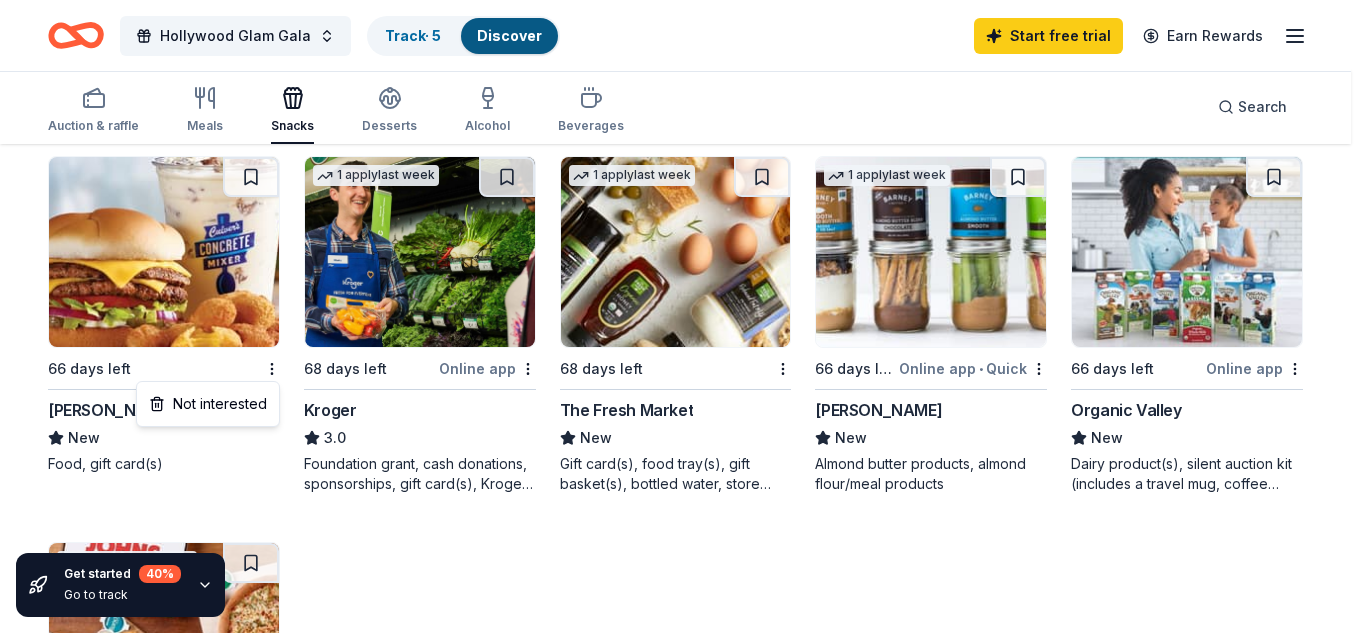 click on "Hollywood Glam Gala Track  · 5 Discover Start free  trial Earn Rewards Auction & raffle Meals Snacks Desserts Alcohol Beverages Search Filter 5 In person, Phone, In app, Website, Mail, Email Wellness & Fitness, Health, Education Individuals Just added Sort Get started 40 % Go to track 6 results  in  Fayetteville, NC Application deadlines 0  this month 6  in September 0  later on... 66 days left Culver's  New Food, gift card(s) 1   apply  last week 68 days left Online app Kroger 3.0 Foundation grant, cash donations, sponsorships, gift card(s), Kroger products 1   apply  last week 68 days left The Fresh Market New Gift card(s), food tray(s), gift basket(s), bottled water, store item(s) 1   apply  last week 66 days left Online app • Quick Barney Butter New Almond butter products, almond flour/meal products 66 days left Online app Organic Valley New Dairy product(s), silent auction kit (includes a travel mug, coffee mug, freezer bag, umbrella, milk glasses, and other merchandise), monetary donation 3   applies" at bounding box center [683, 104] 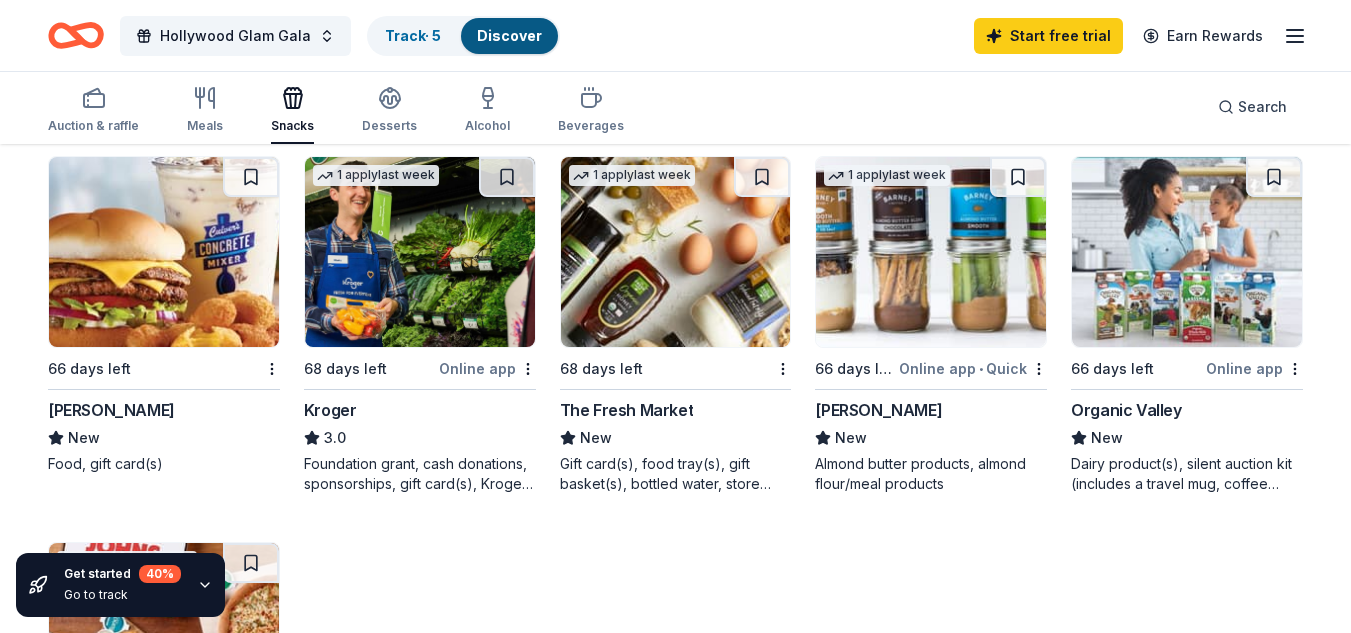 click at bounding box center (164, 252) 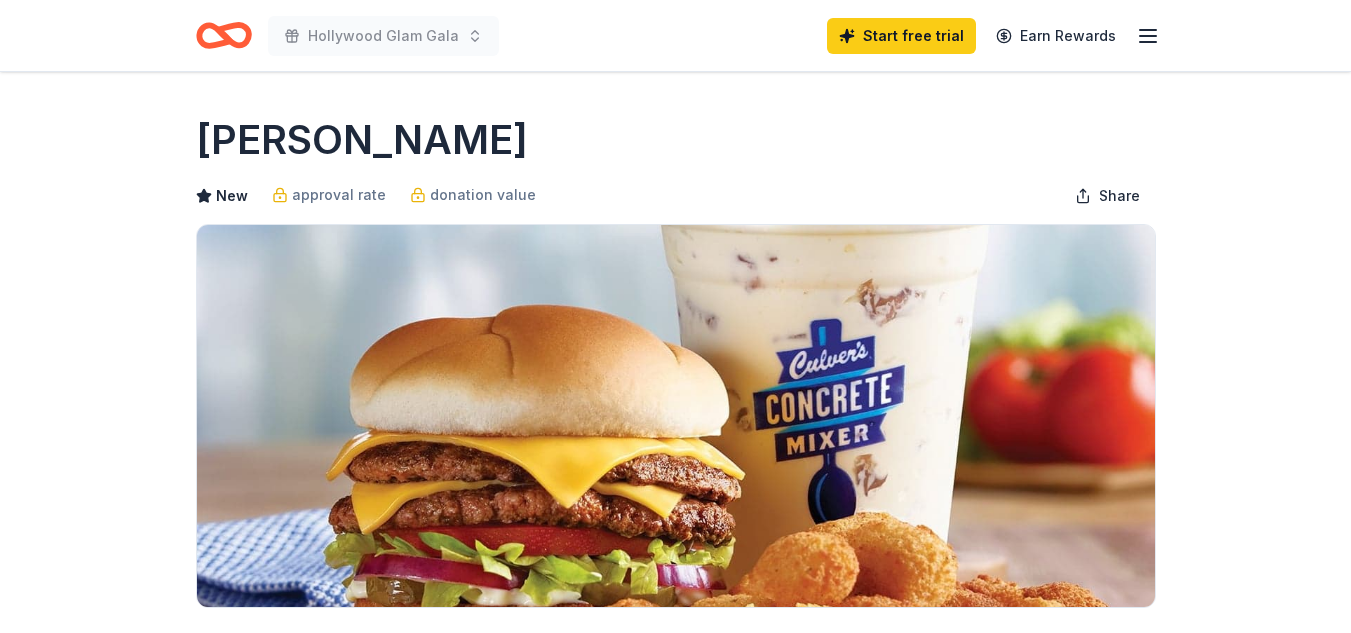 scroll, scrollTop: 0, scrollLeft: 0, axis: both 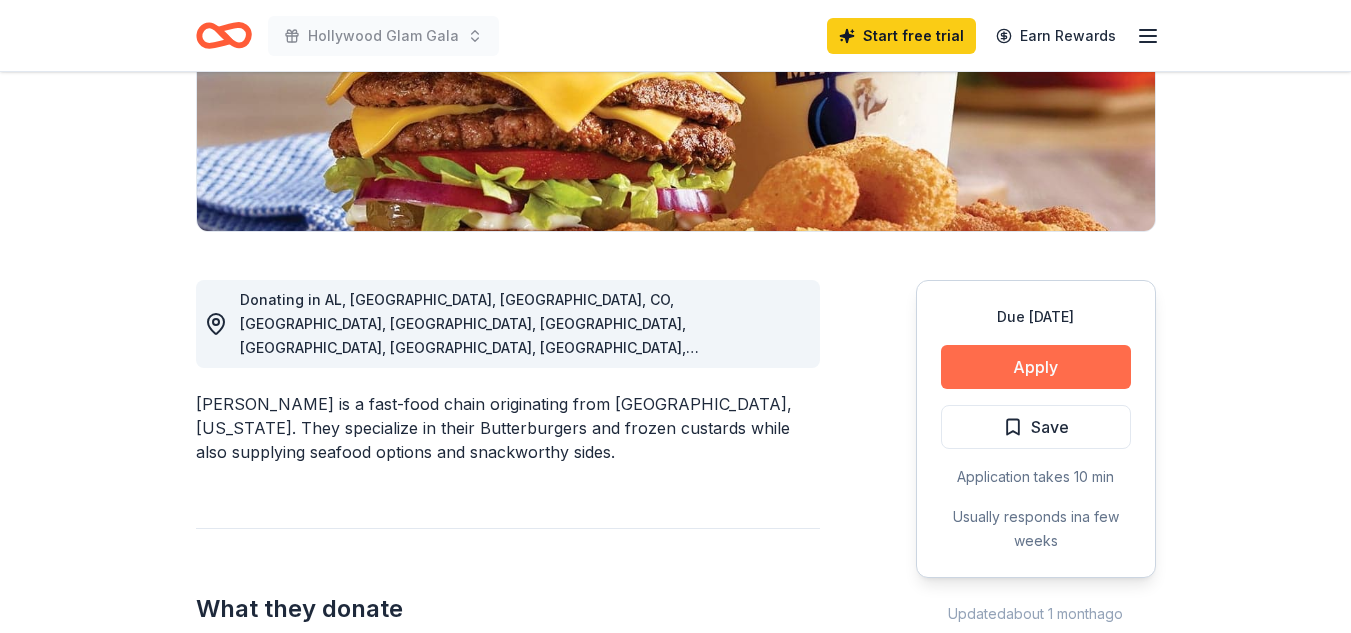 click on "Apply" at bounding box center [1036, 367] 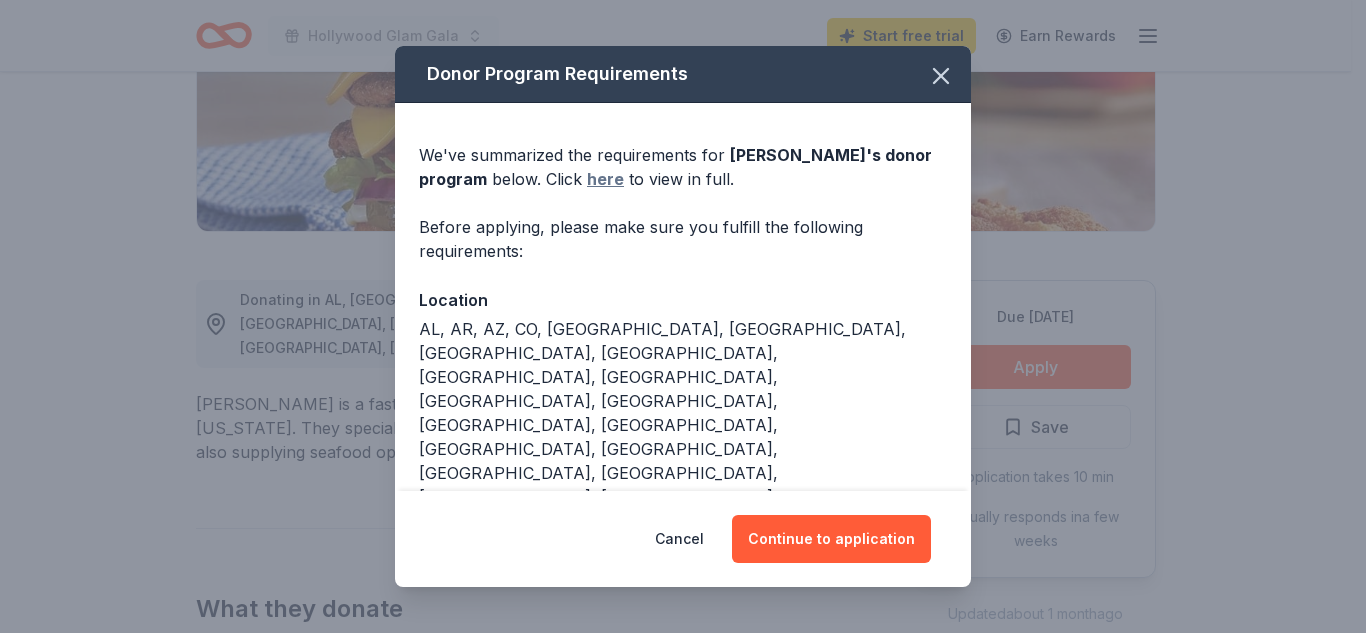 click on "here" at bounding box center (605, 179) 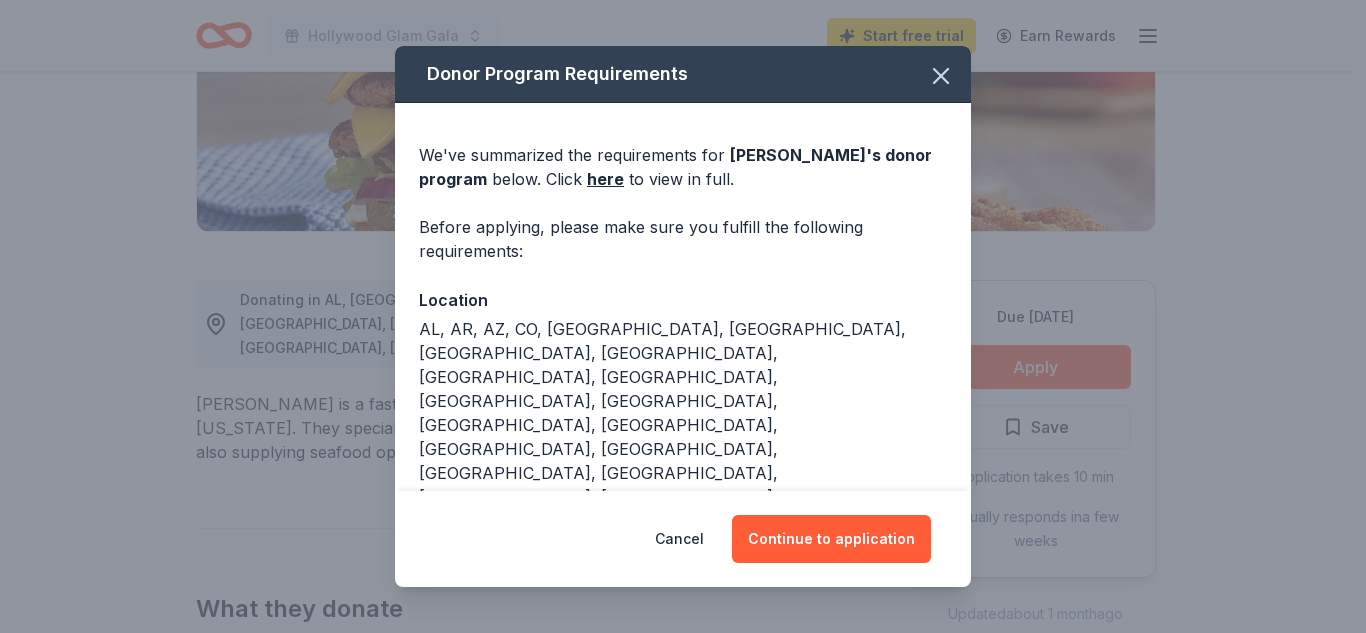 scroll, scrollTop: 111, scrollLeft: 0, axis: vertical 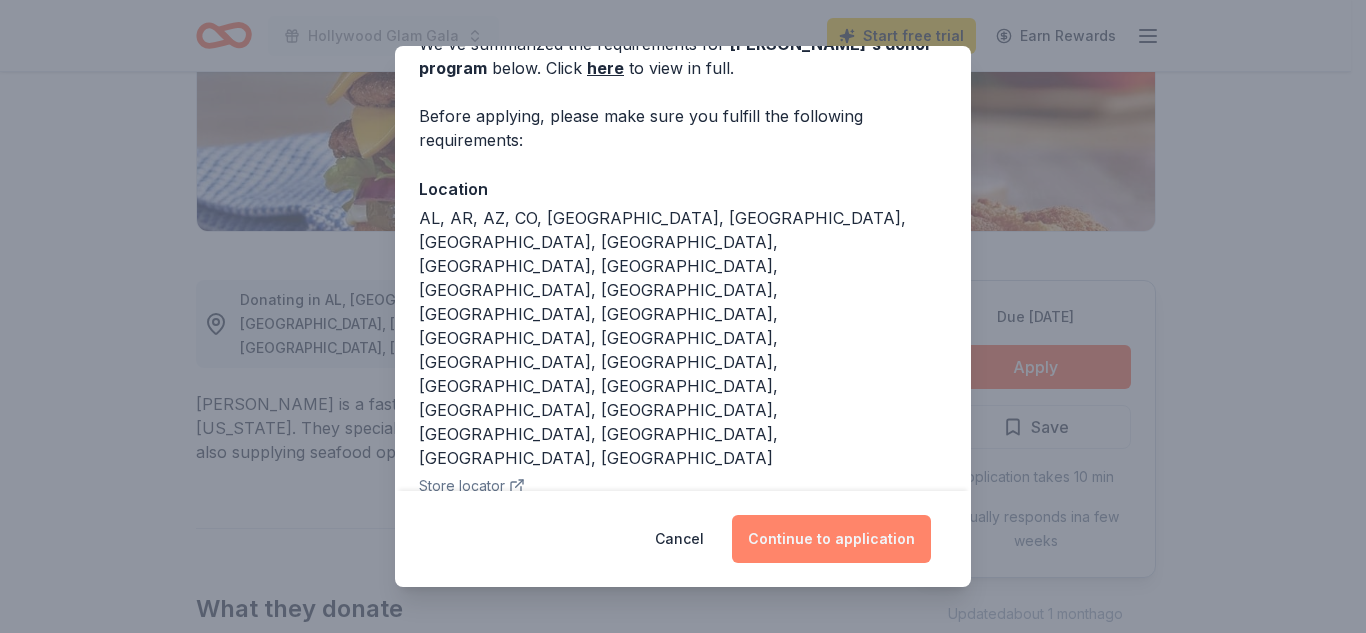 click on "Continue to application" at bounding box center [831, 539] 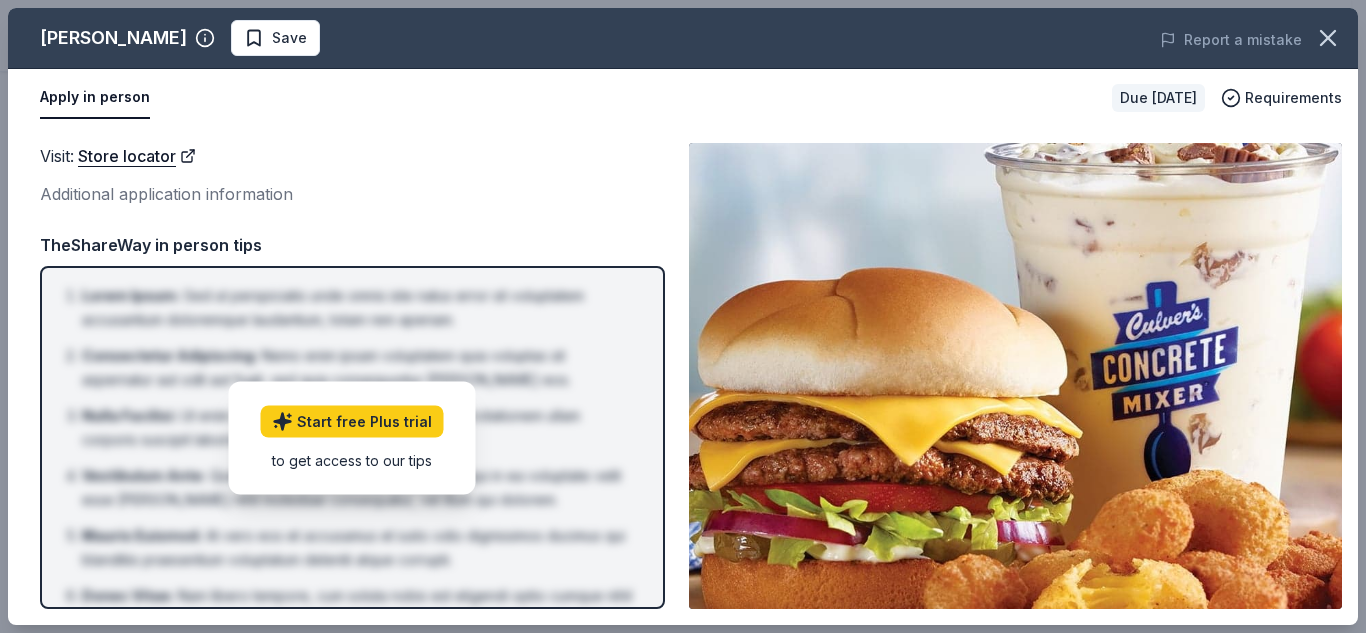 drag, startPoint x: 1365, startPoint y: 175, endPoint x: 1365, endPoint y: 306, distance: 131 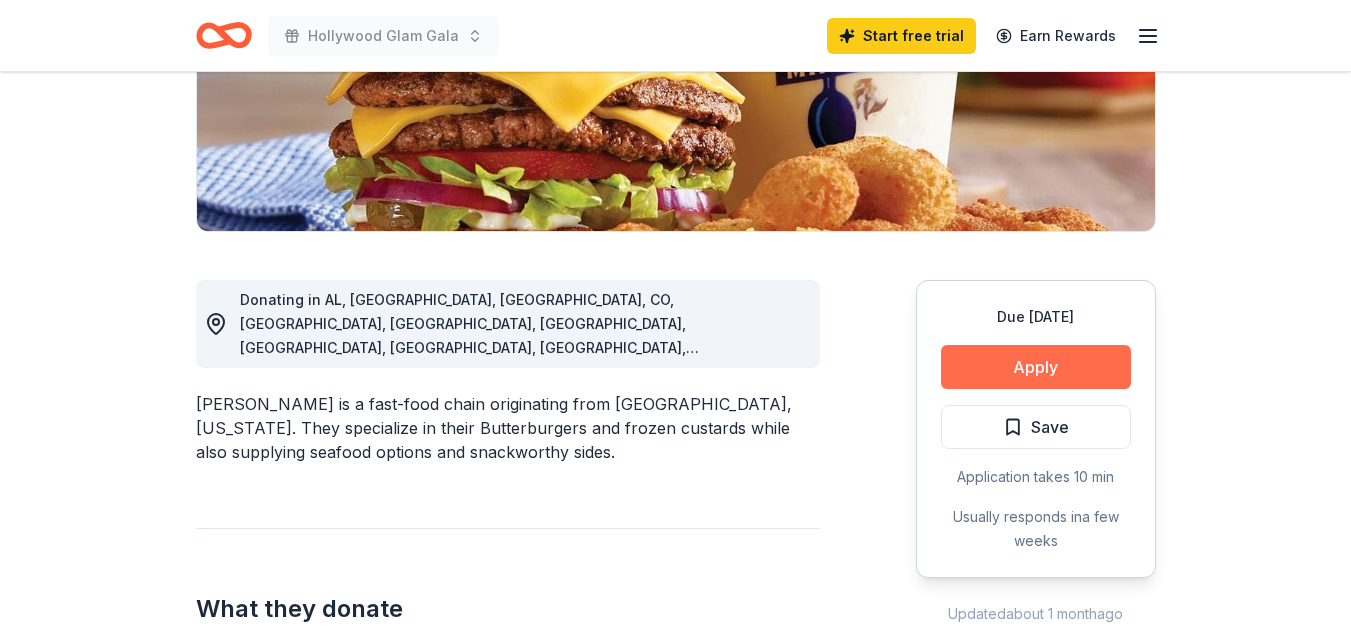 click on "Apply" at bounding box center [1036, 367] 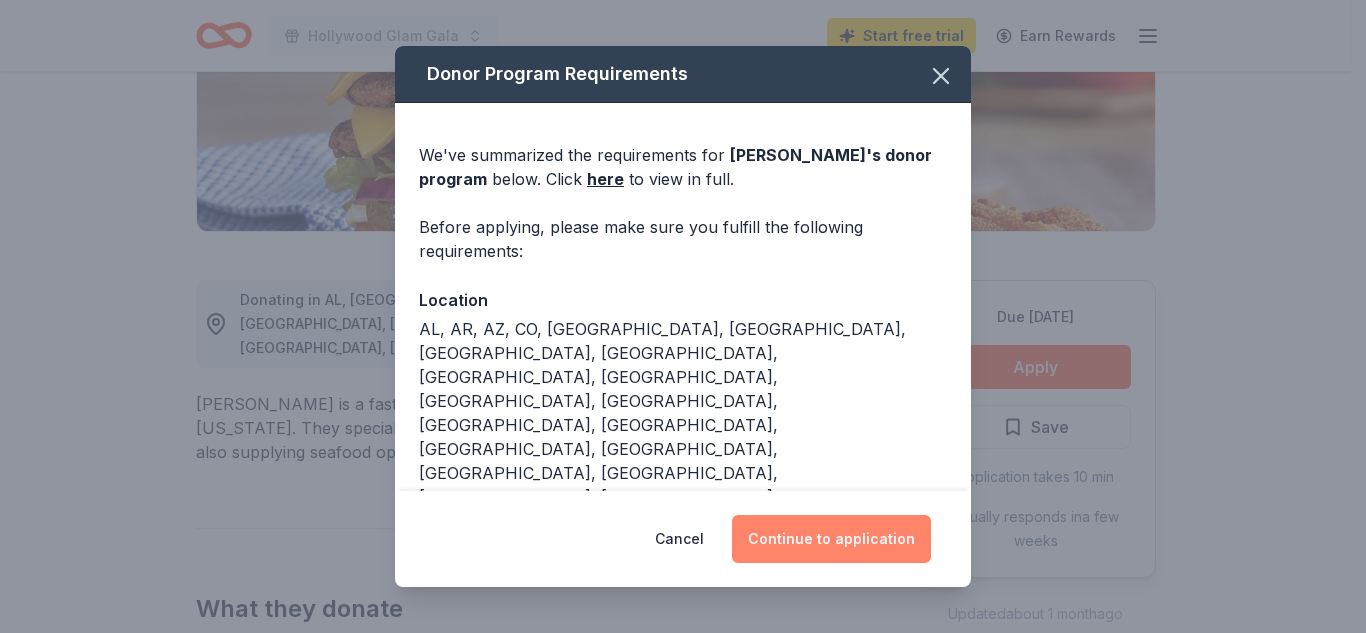 click on "Continue to application" at bounding box center [831, 539] 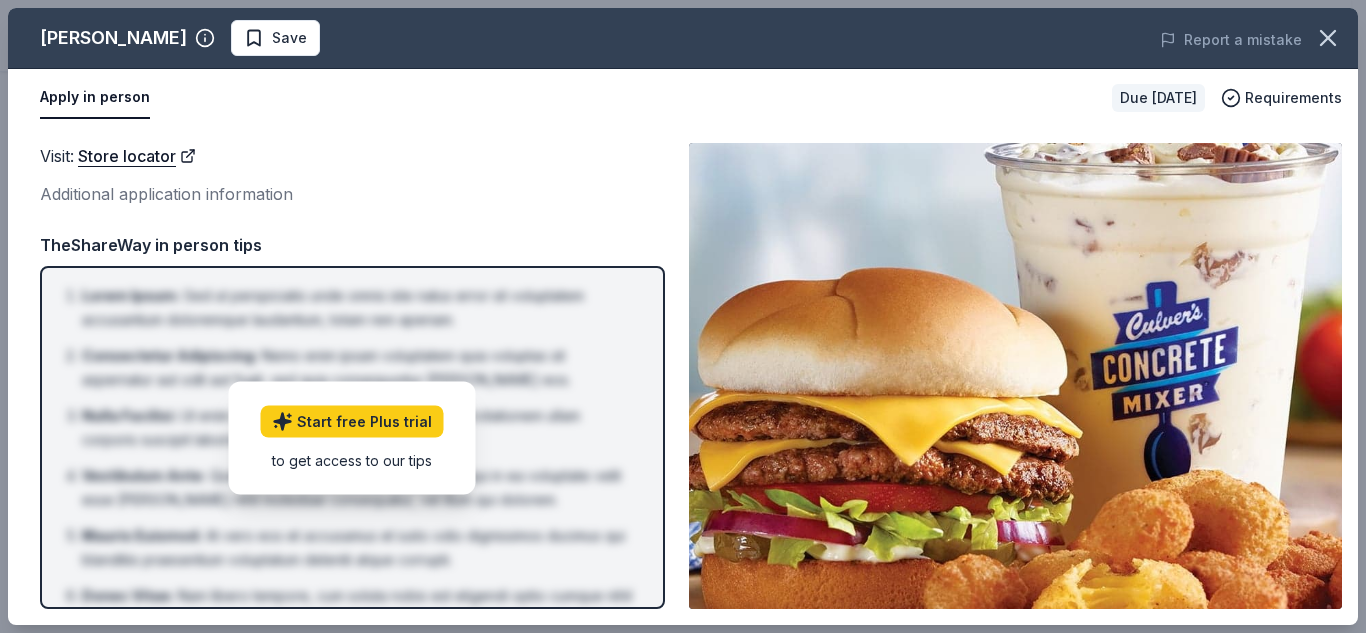 click on "Apply in person" at bounding box center [95, 98] 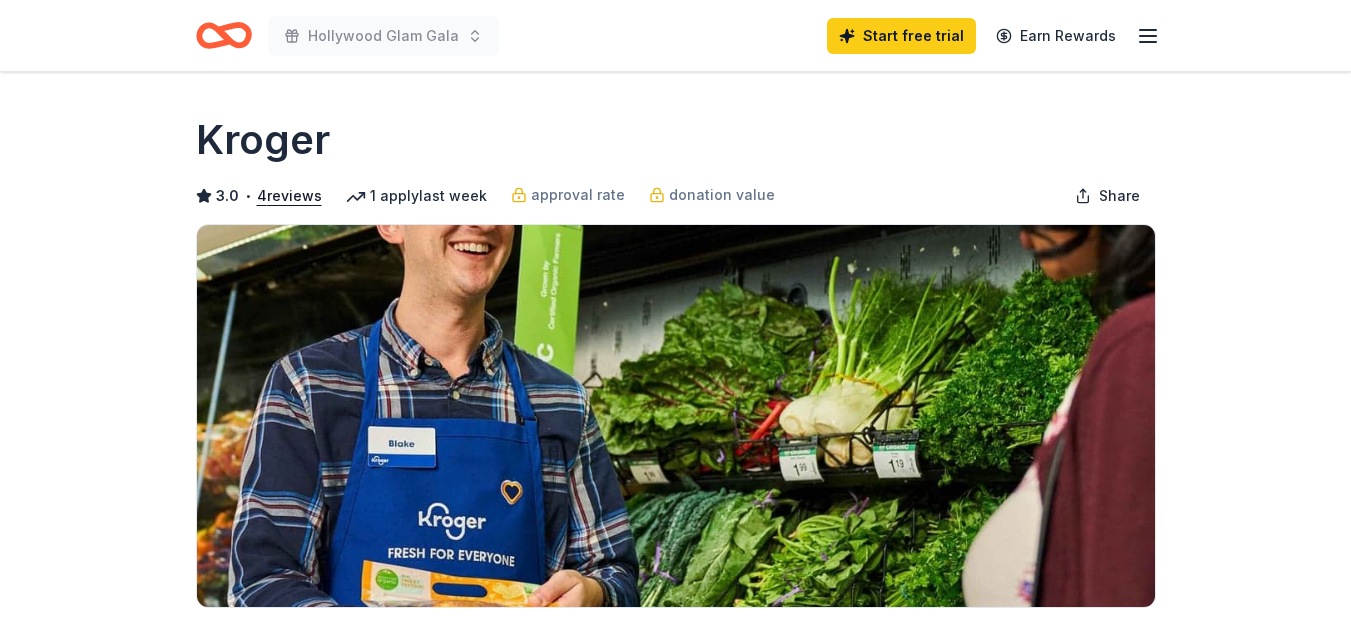 scroll, scrollTop: 0, scrollLeft: 0, axis: both 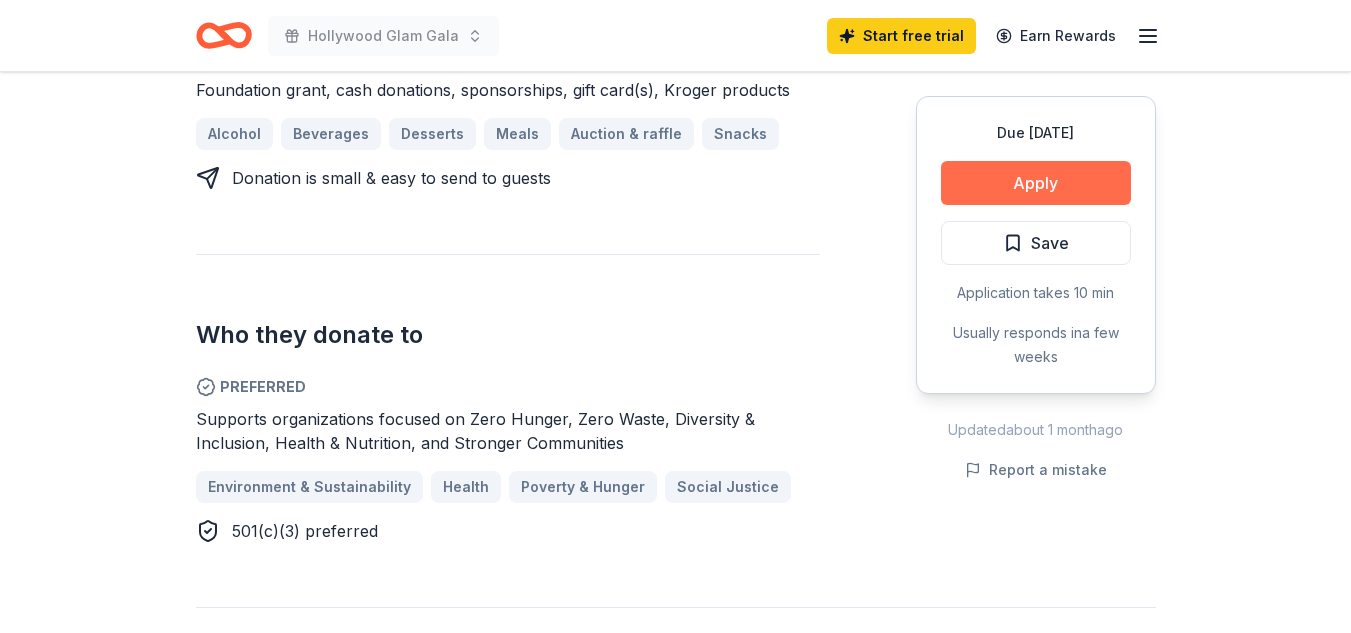 click on "Apply" at bounding box center [1036, 183] 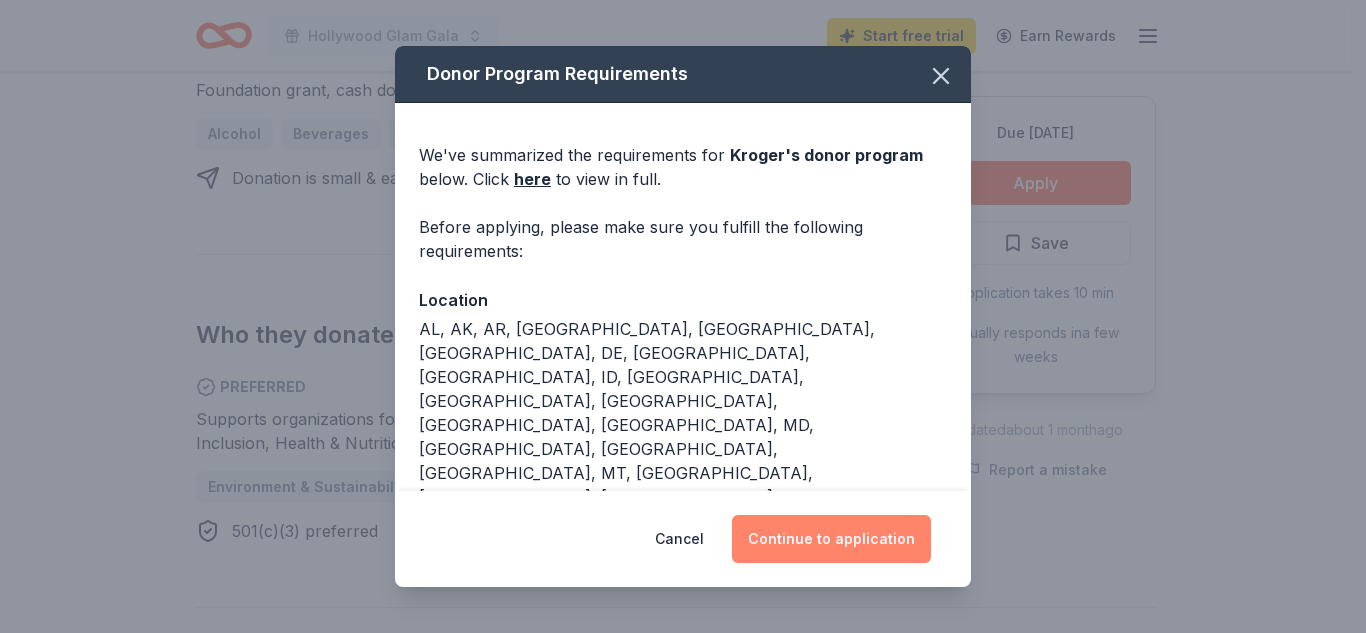 click on "Continue to application" at bounding box center (831, 539) 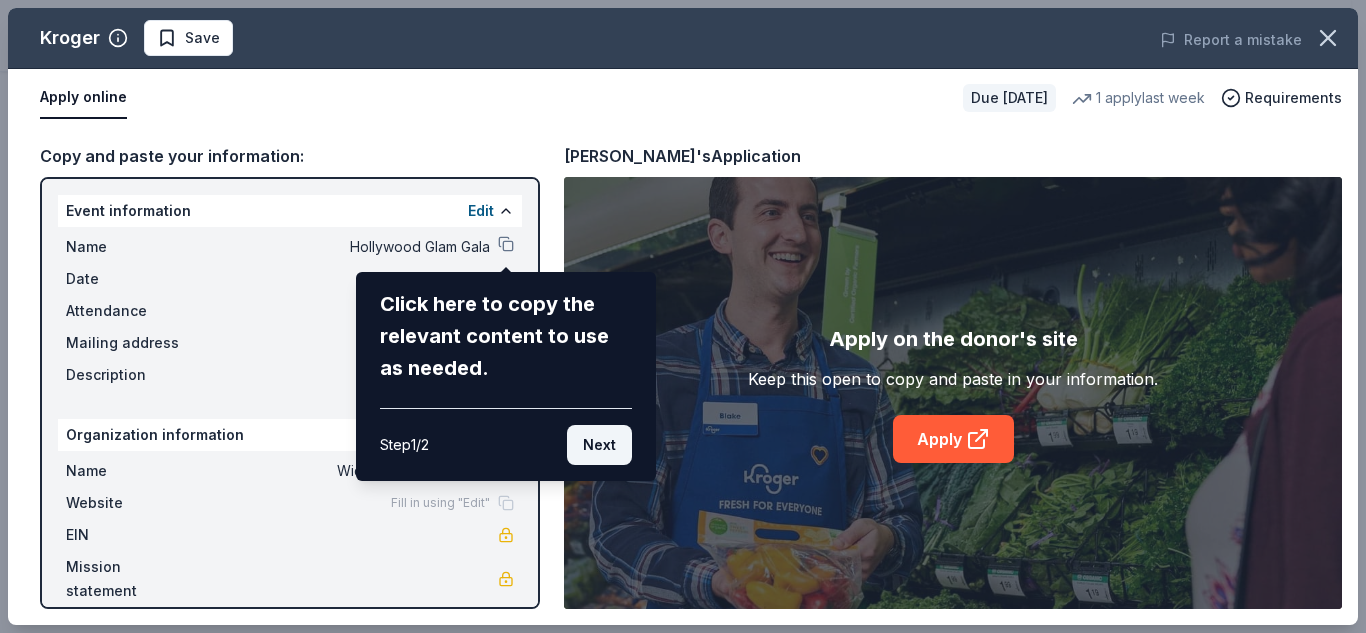 click on "Next" at bounding box center (599, 445) 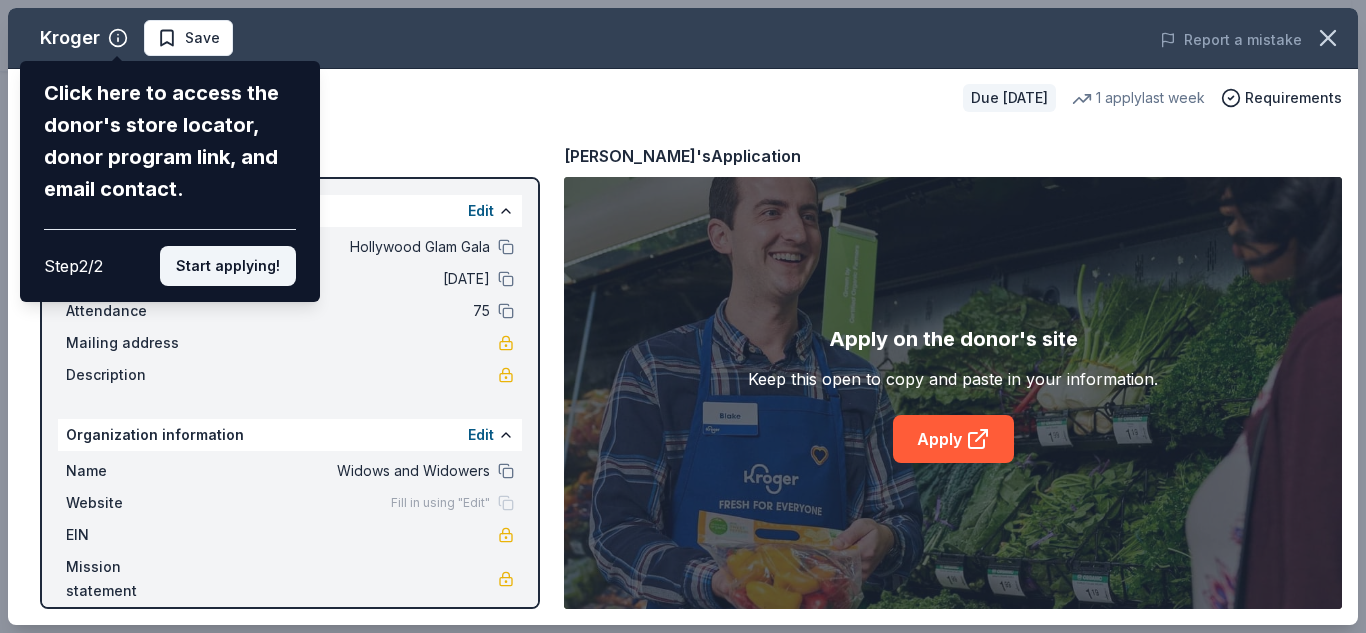 click on "Start applying!" at bounding box center (228, 266) 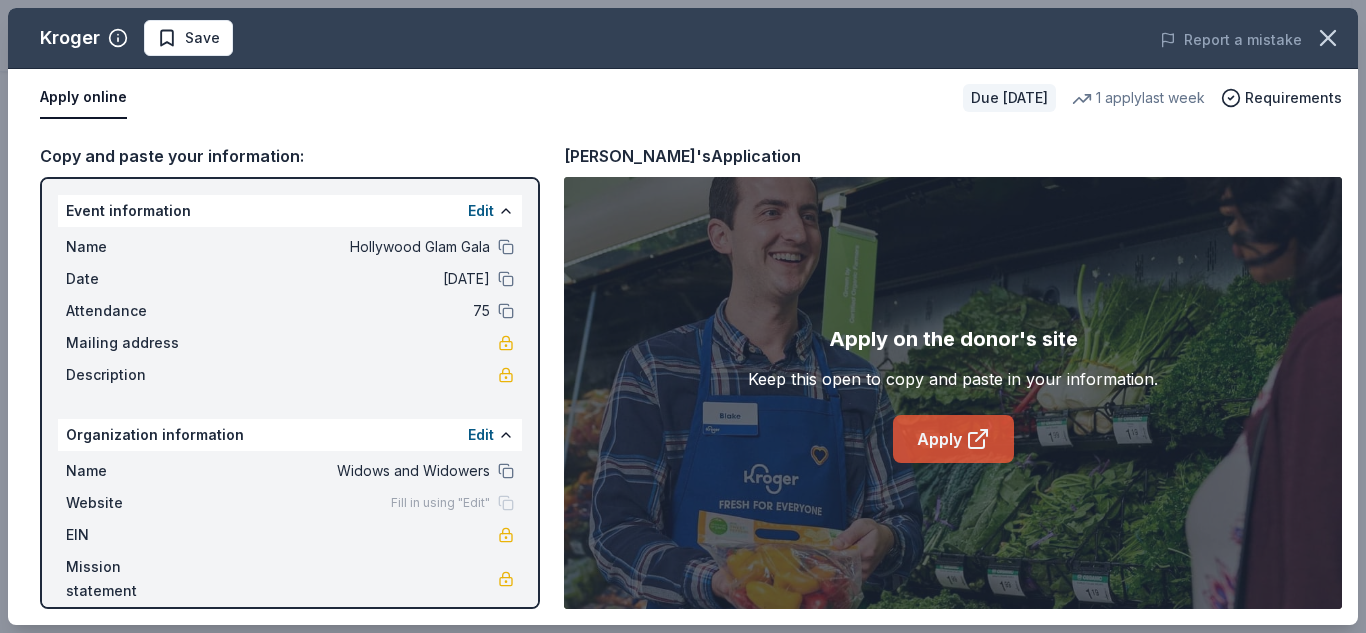 click on "Apply" at bounding box center (953, 439) 